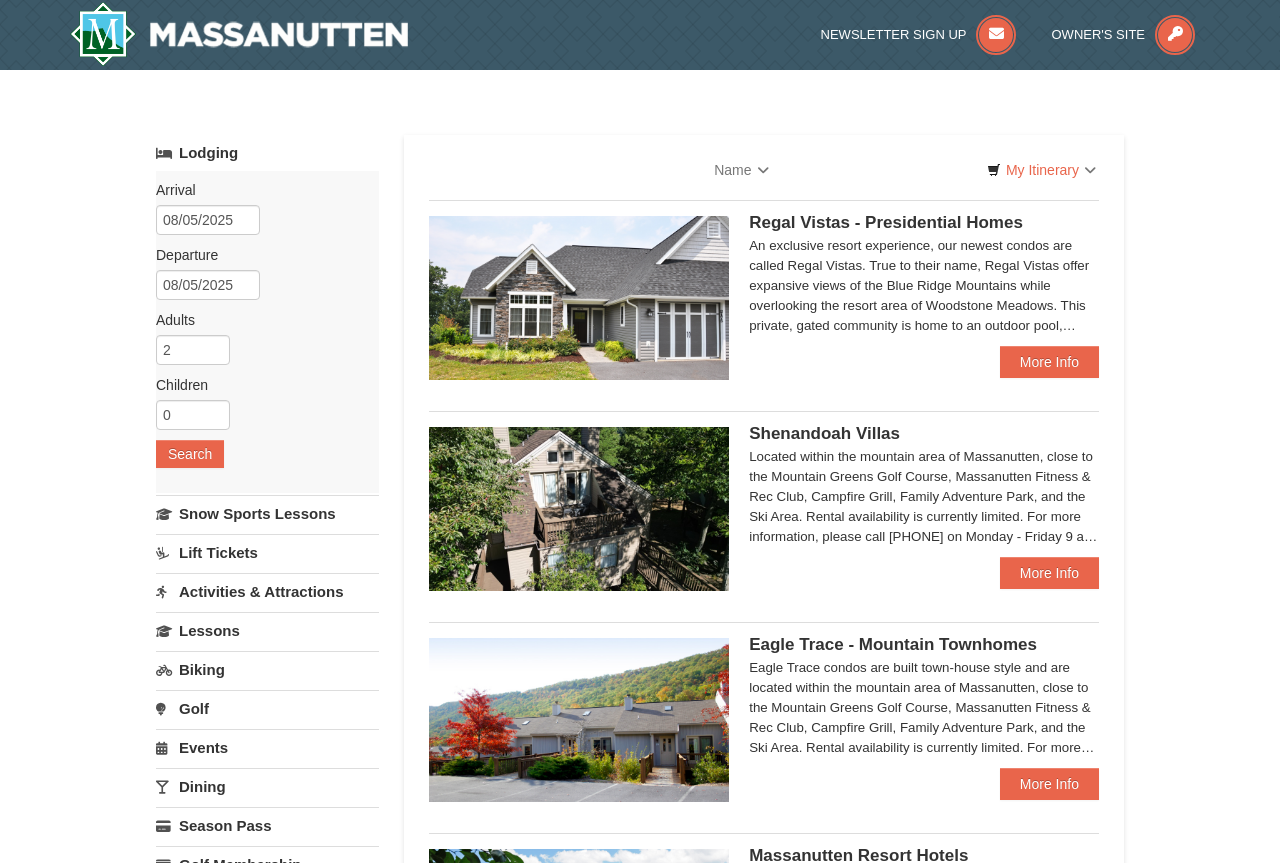 type 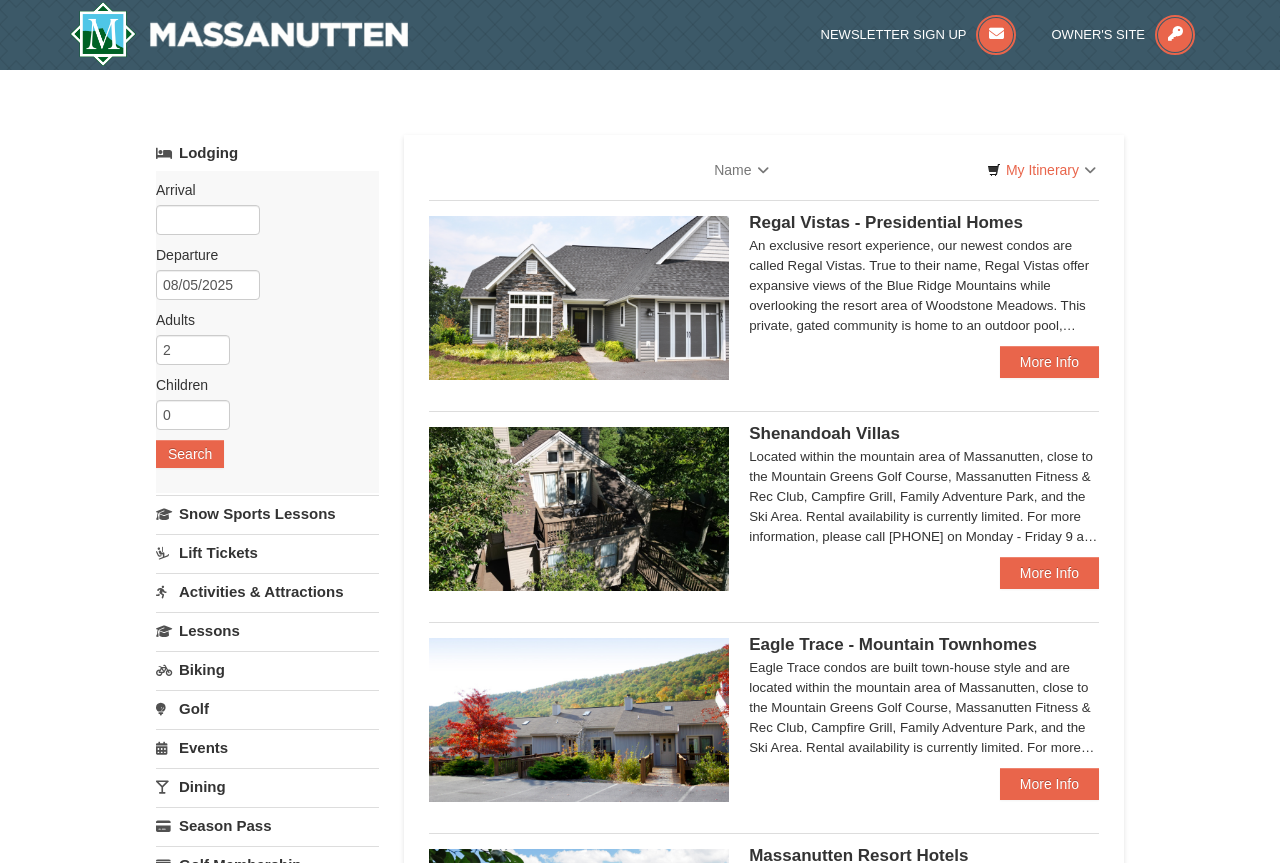 type 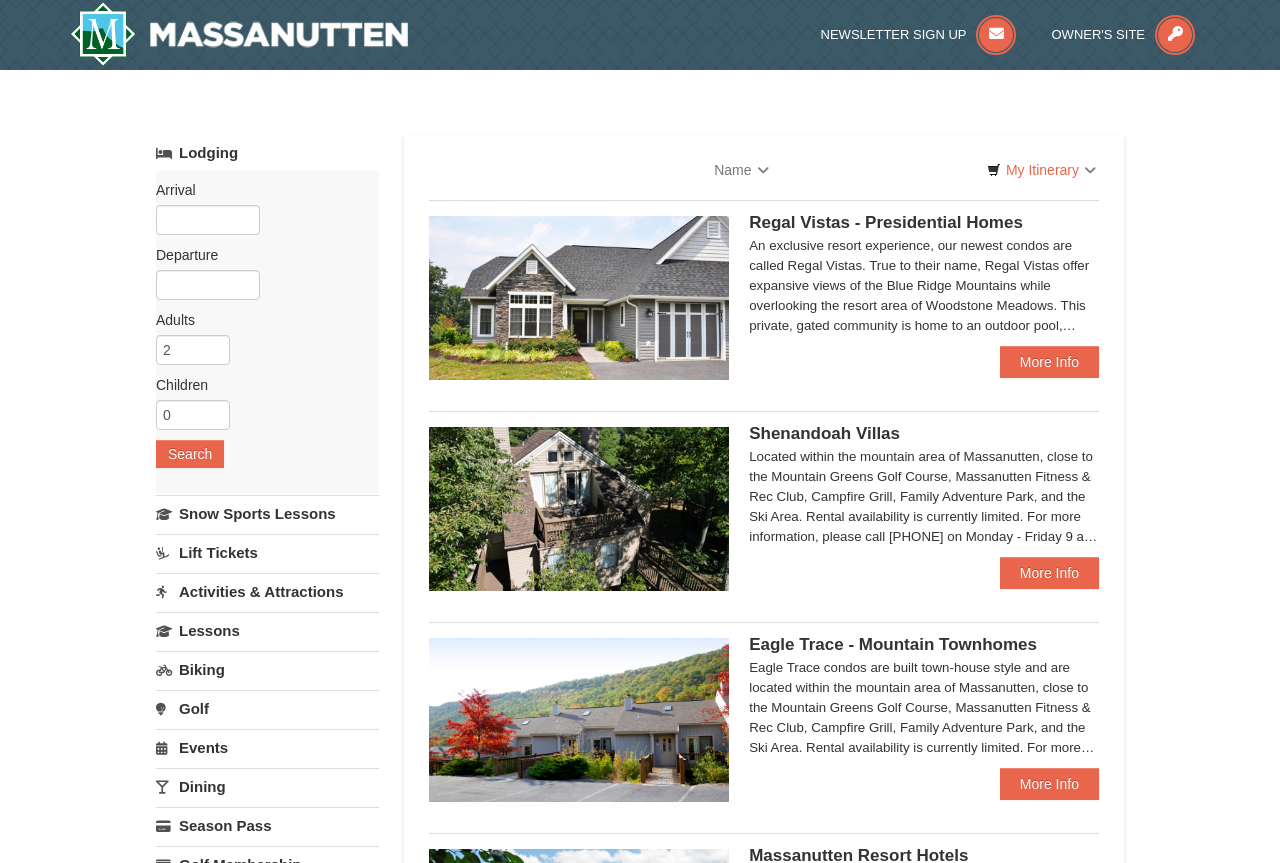 select on "8" 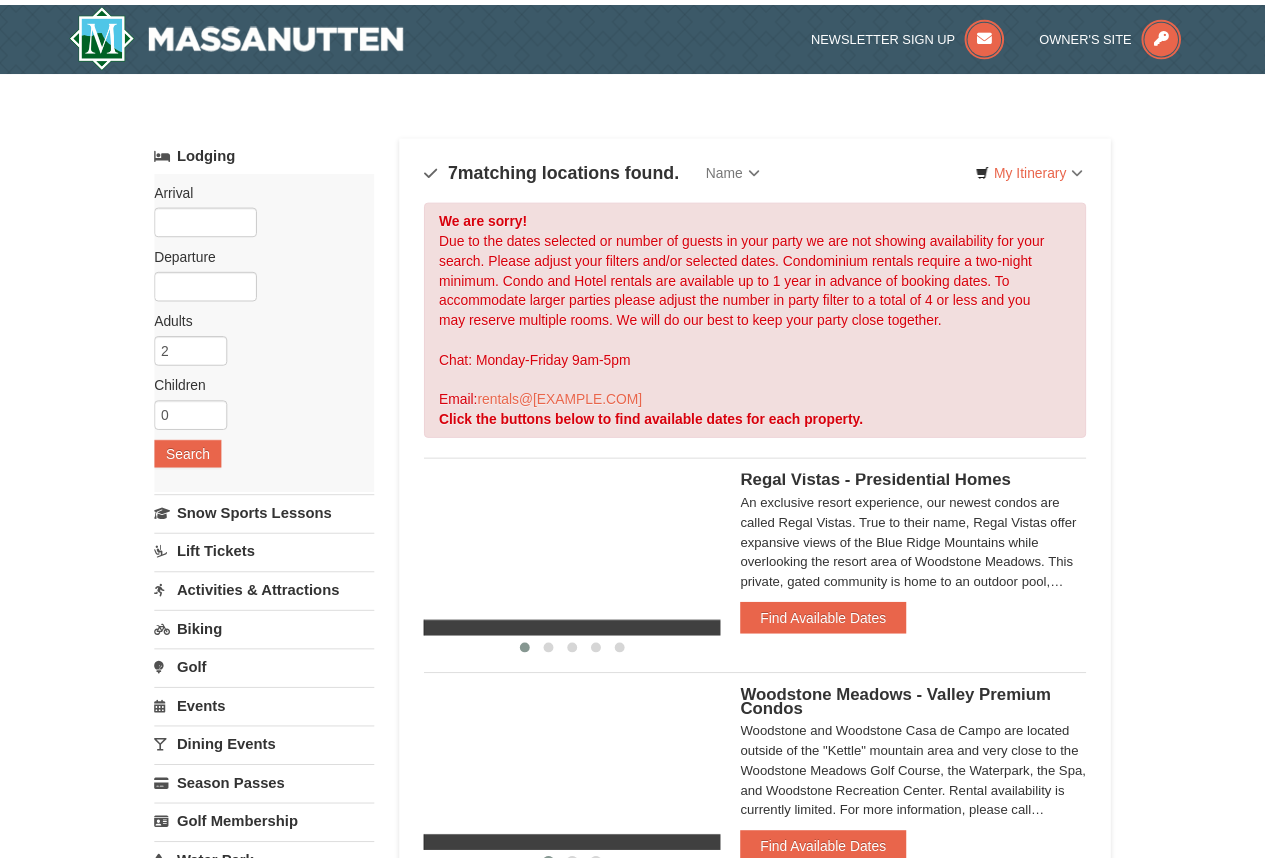 scroll, scrollTop: 0, scrollLeft: 0, axis: both 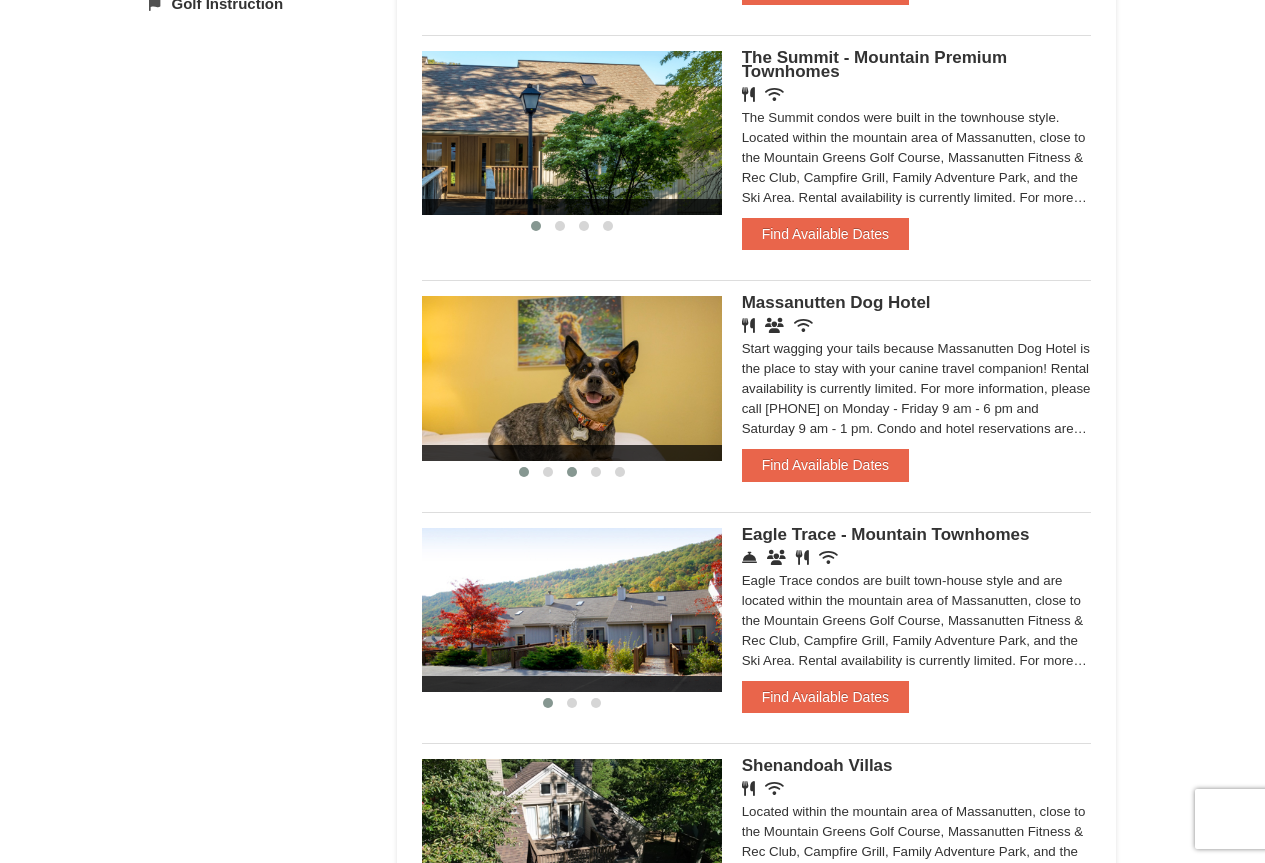 click at bounding box center (572, 472) 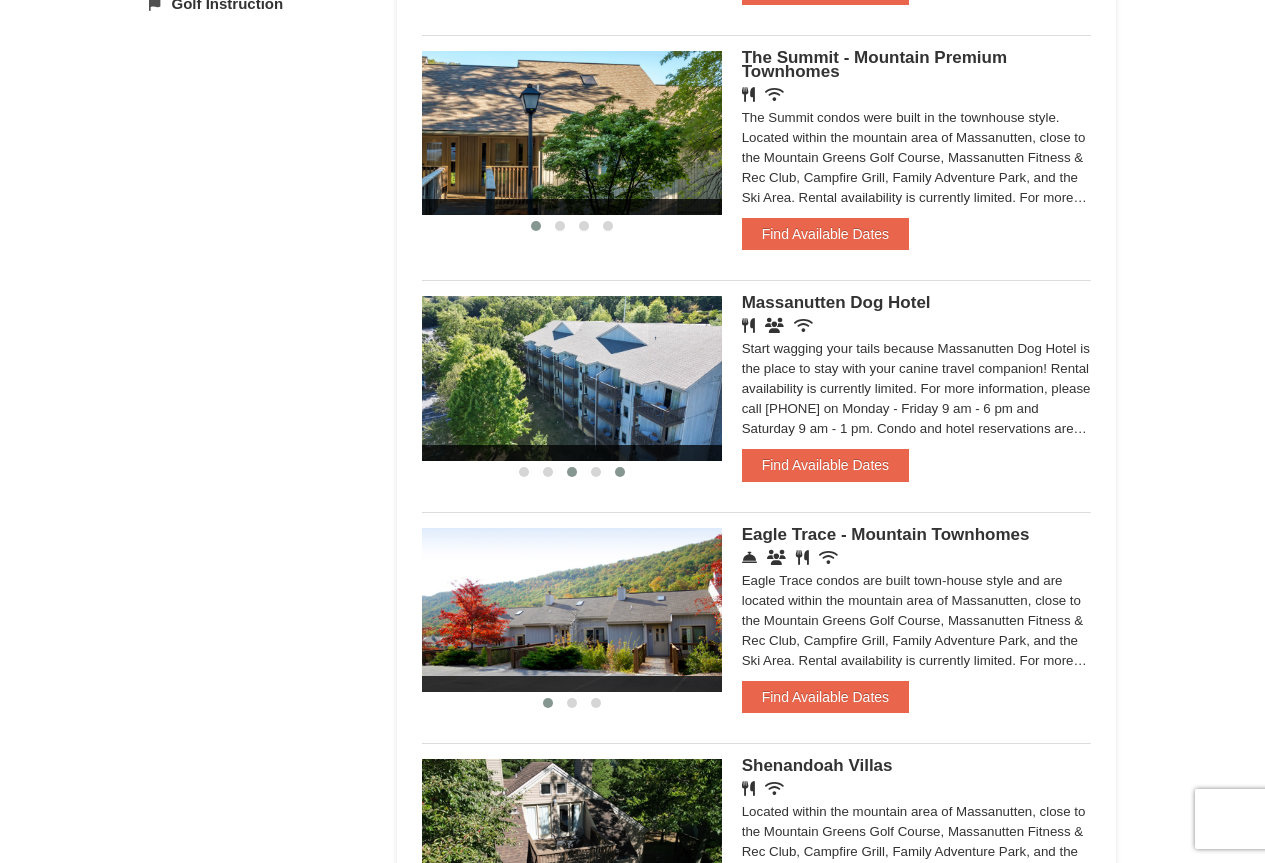 click at bounding box center [620, 472] 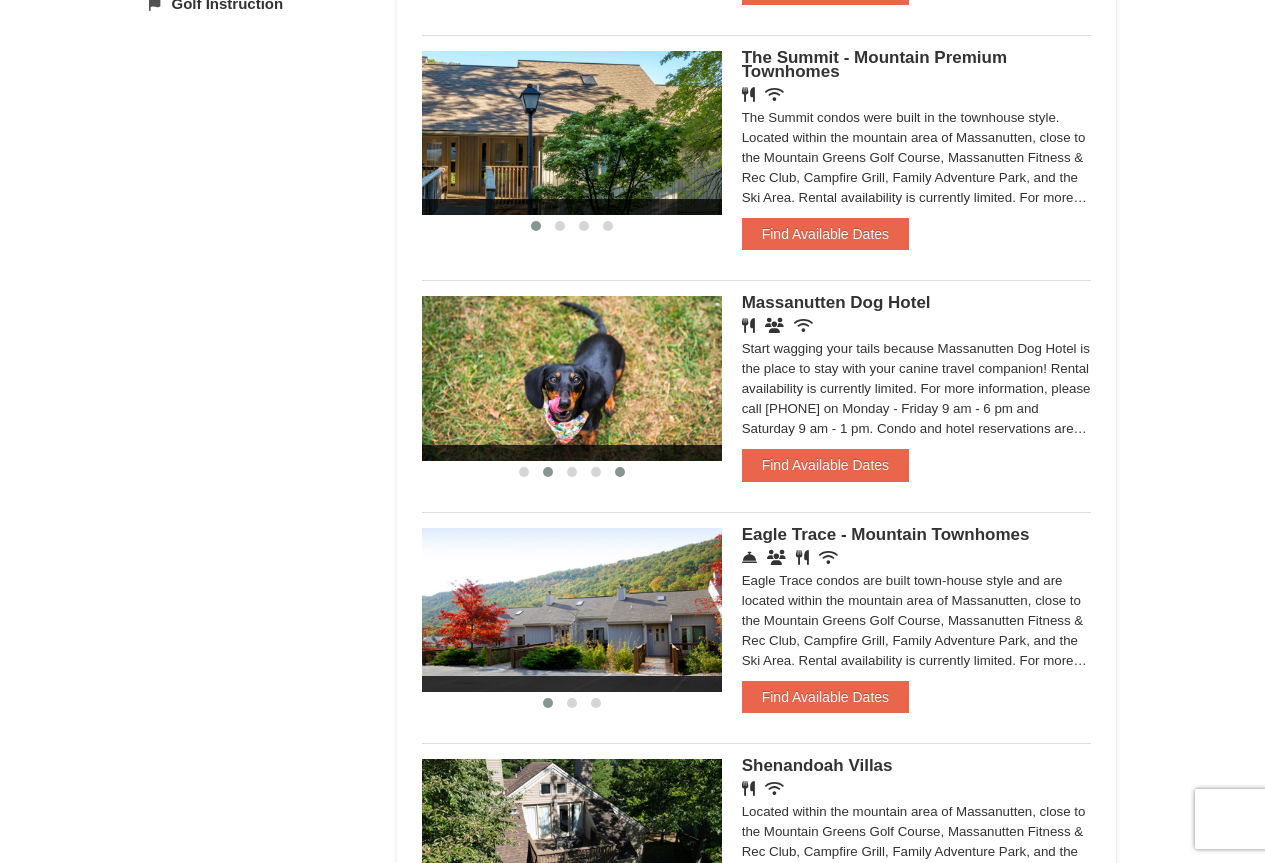 click at bounding box center [548, 472] 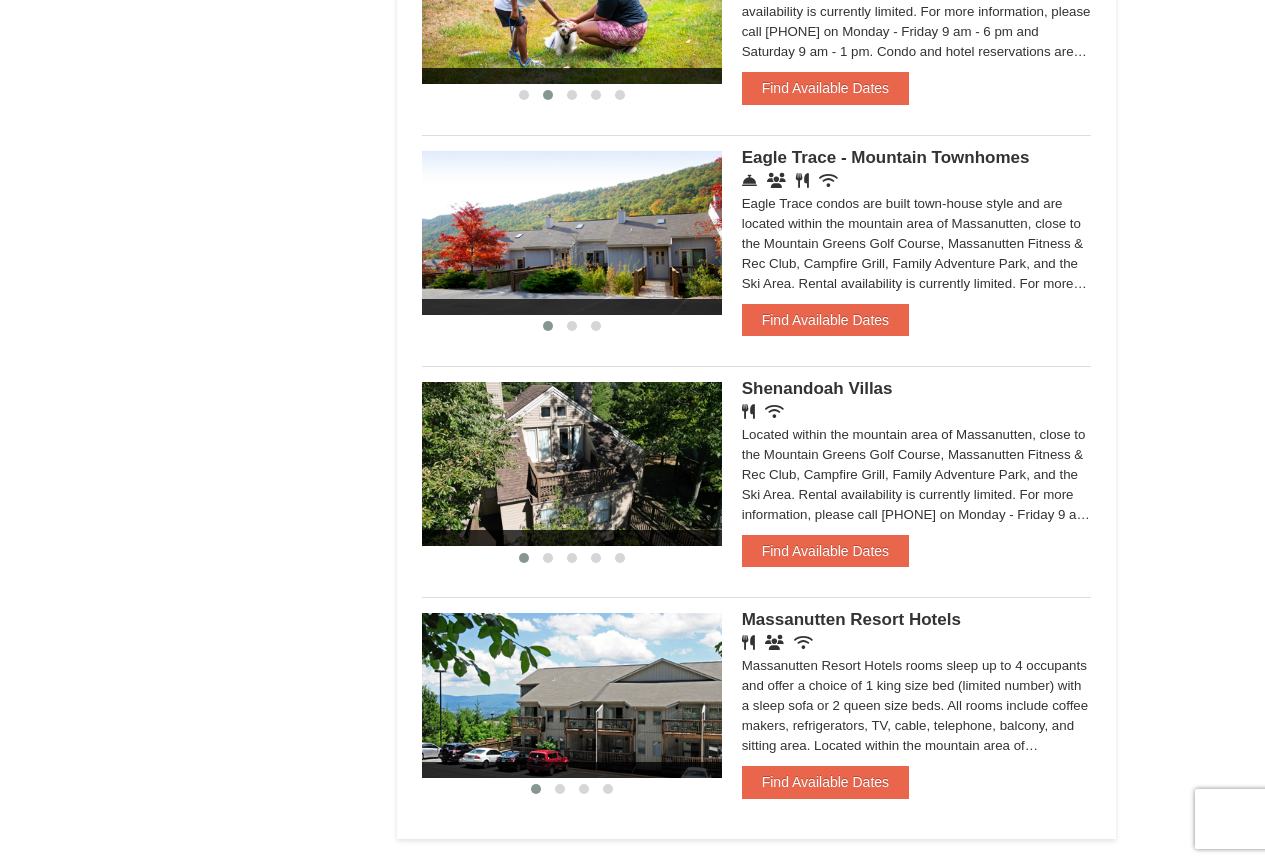 scroll, scrollTop: 1500, scrollLeft: 0, axis: vertical 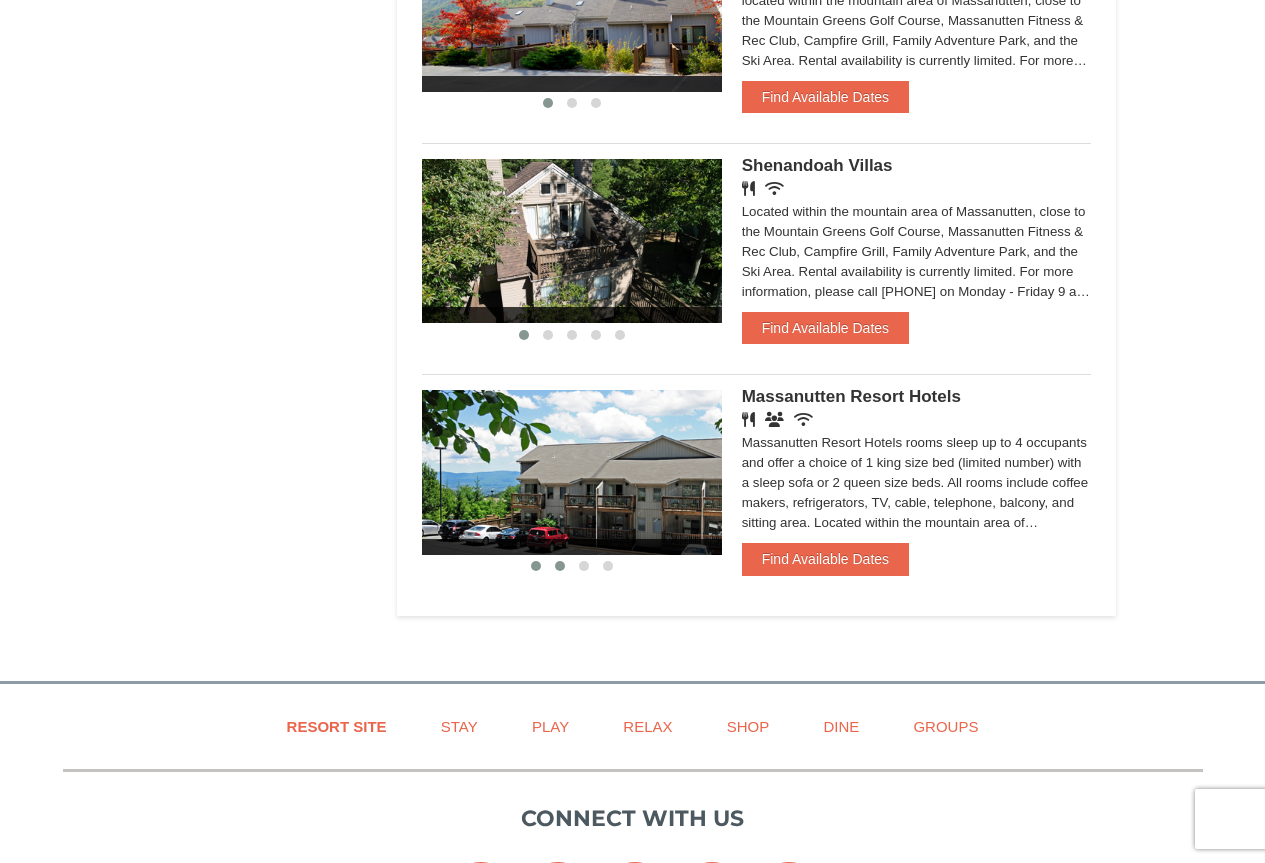 click at bounding box center (560, 566) 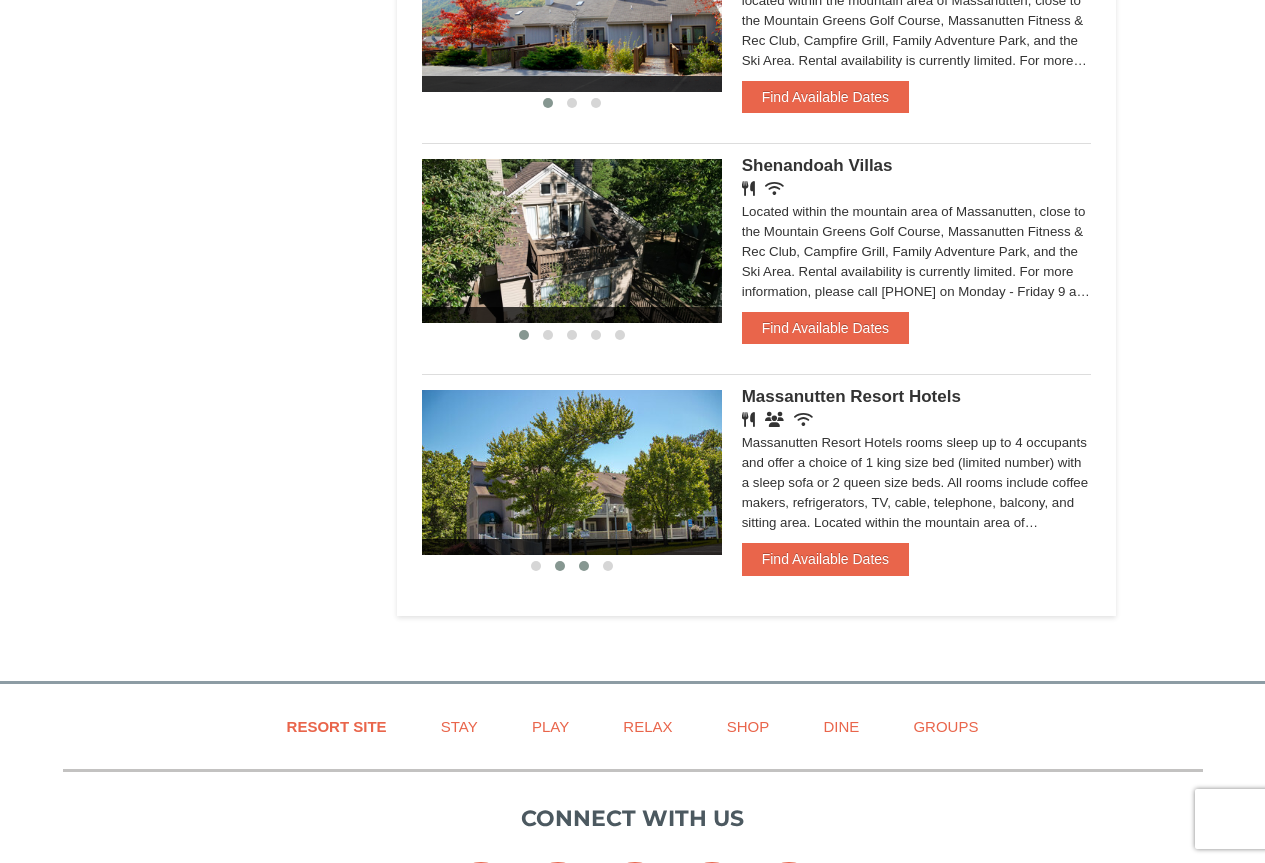 click at bounding box center [584, 566] 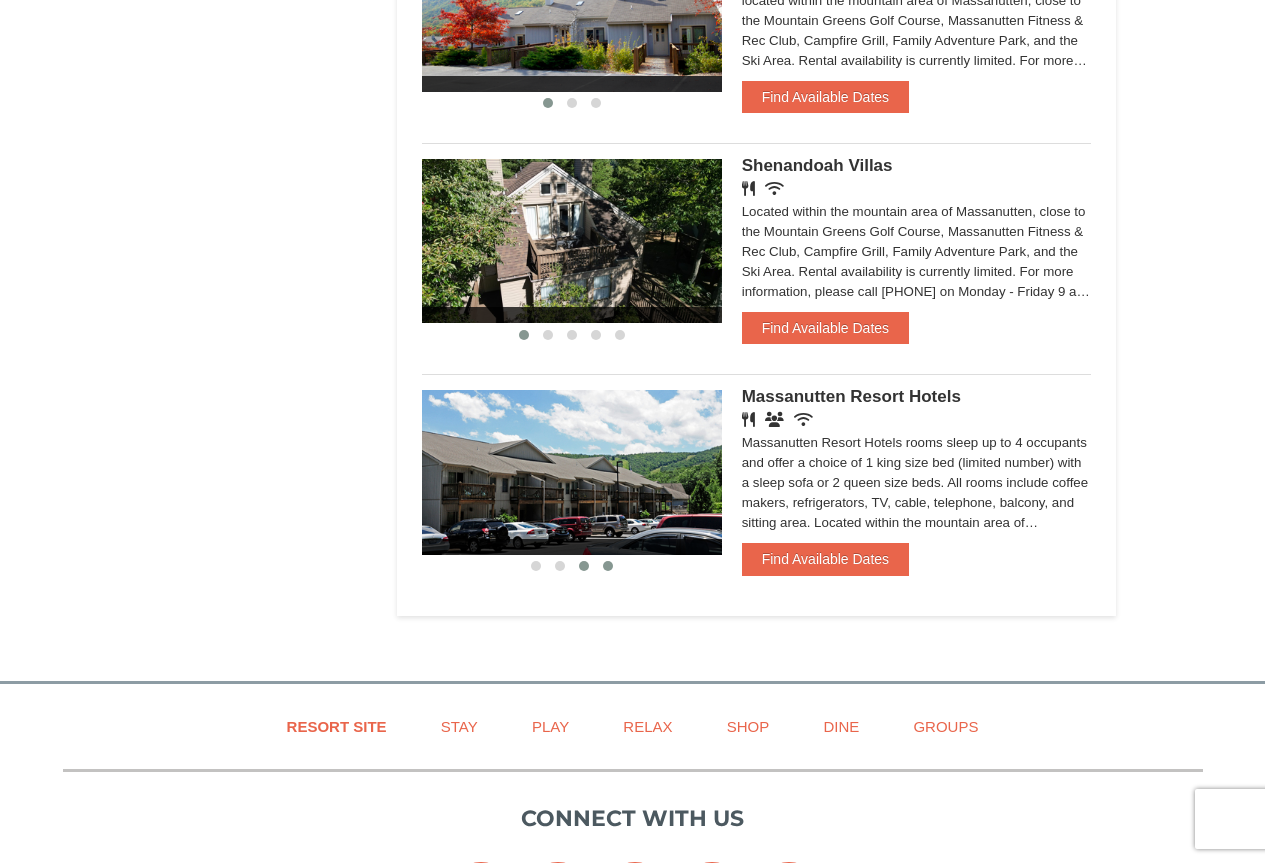 click at bounding box center (608, 566) 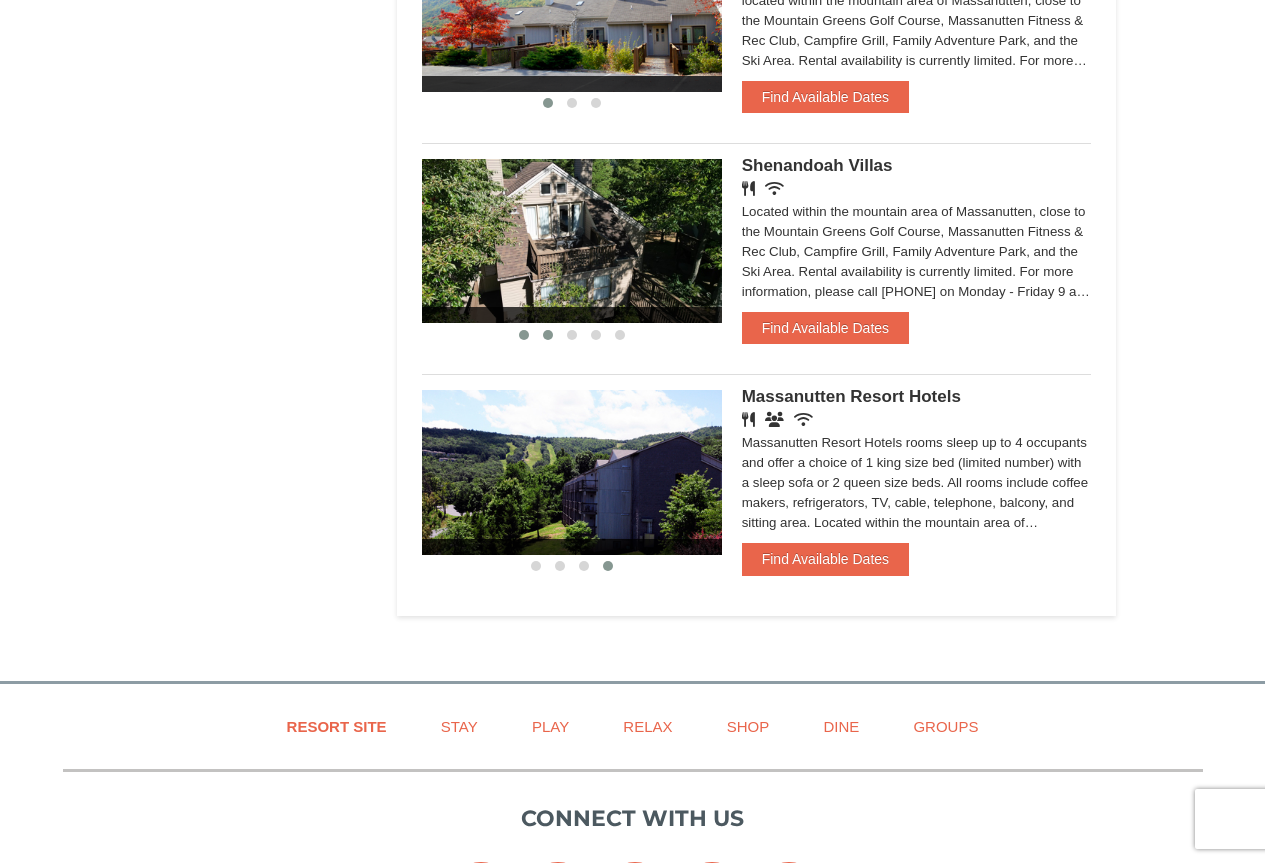 click at bounding box center (548, 335) 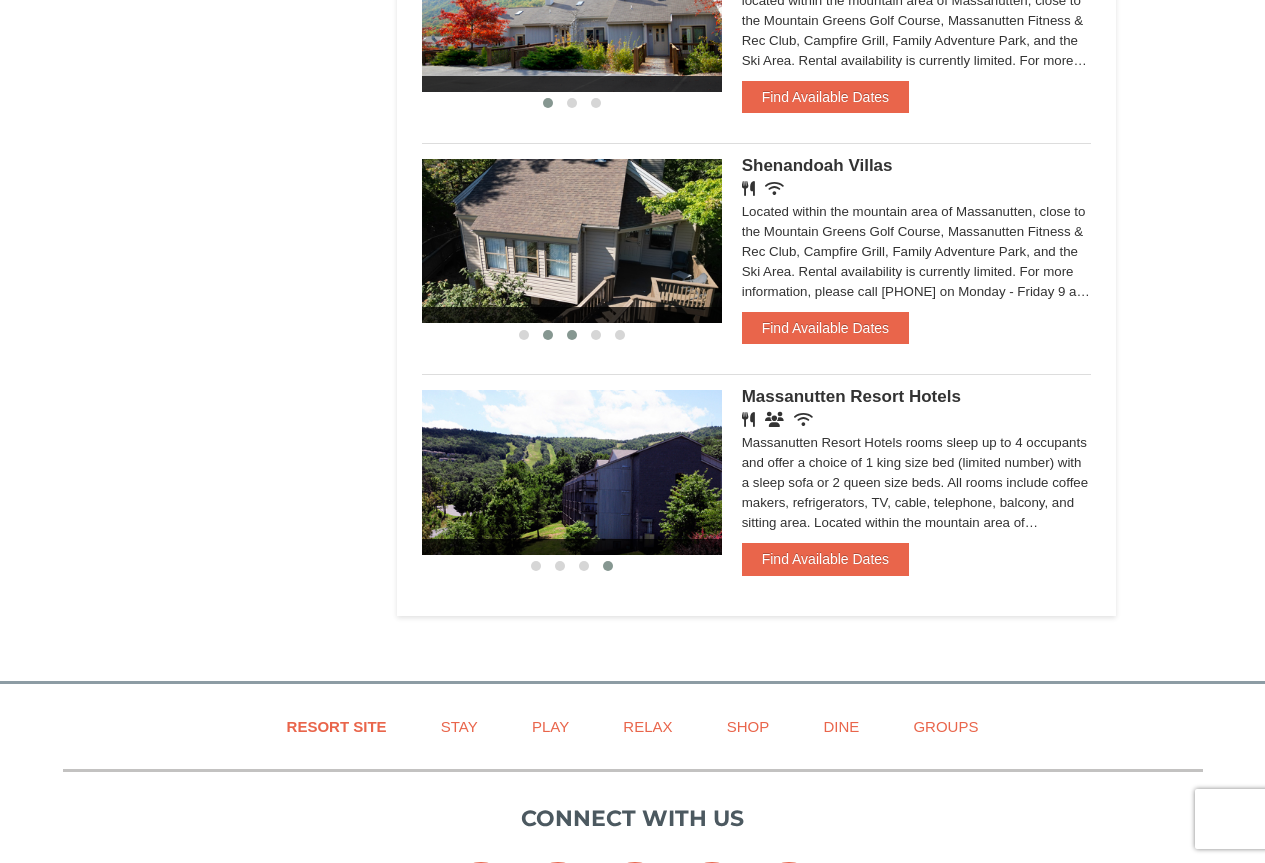 click at bounding box center (572, 335) 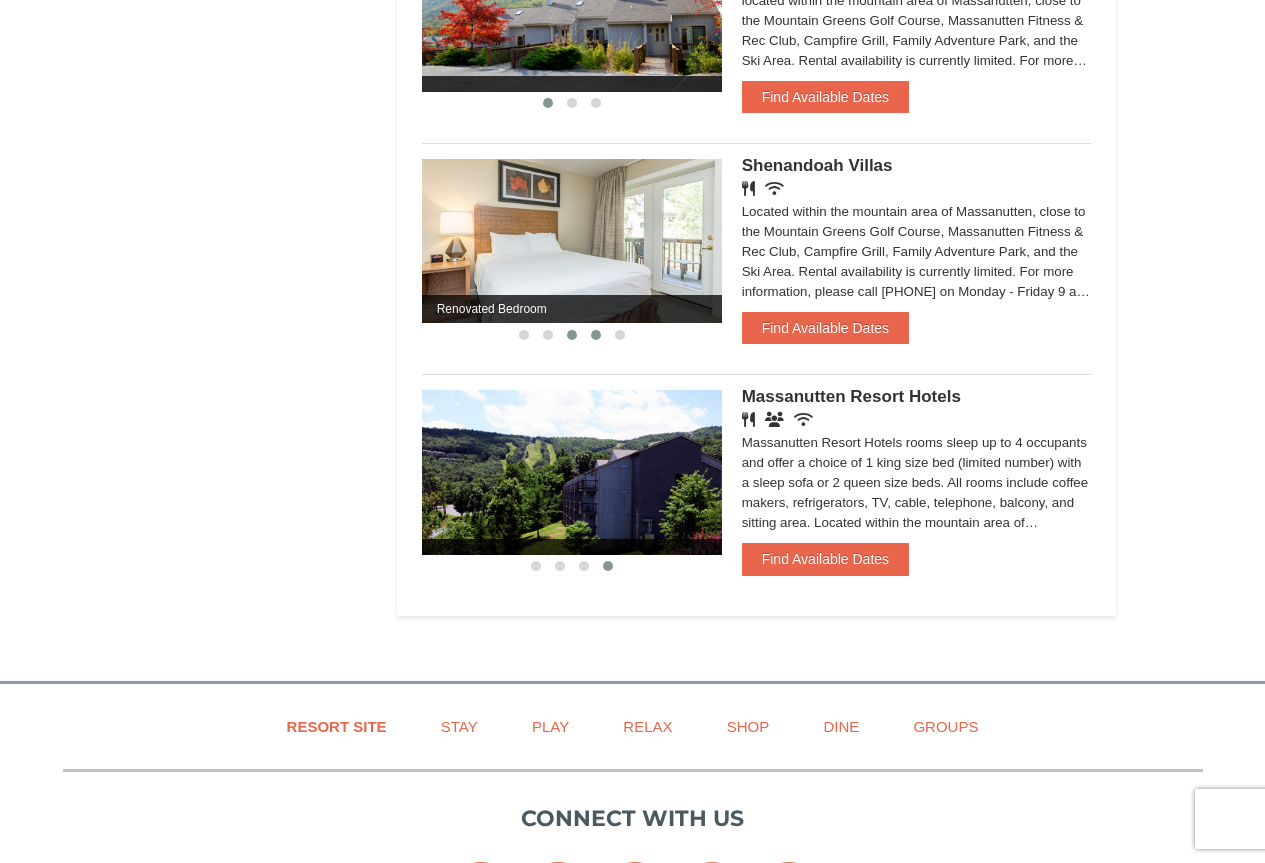 click at bounding box center (596, 335) 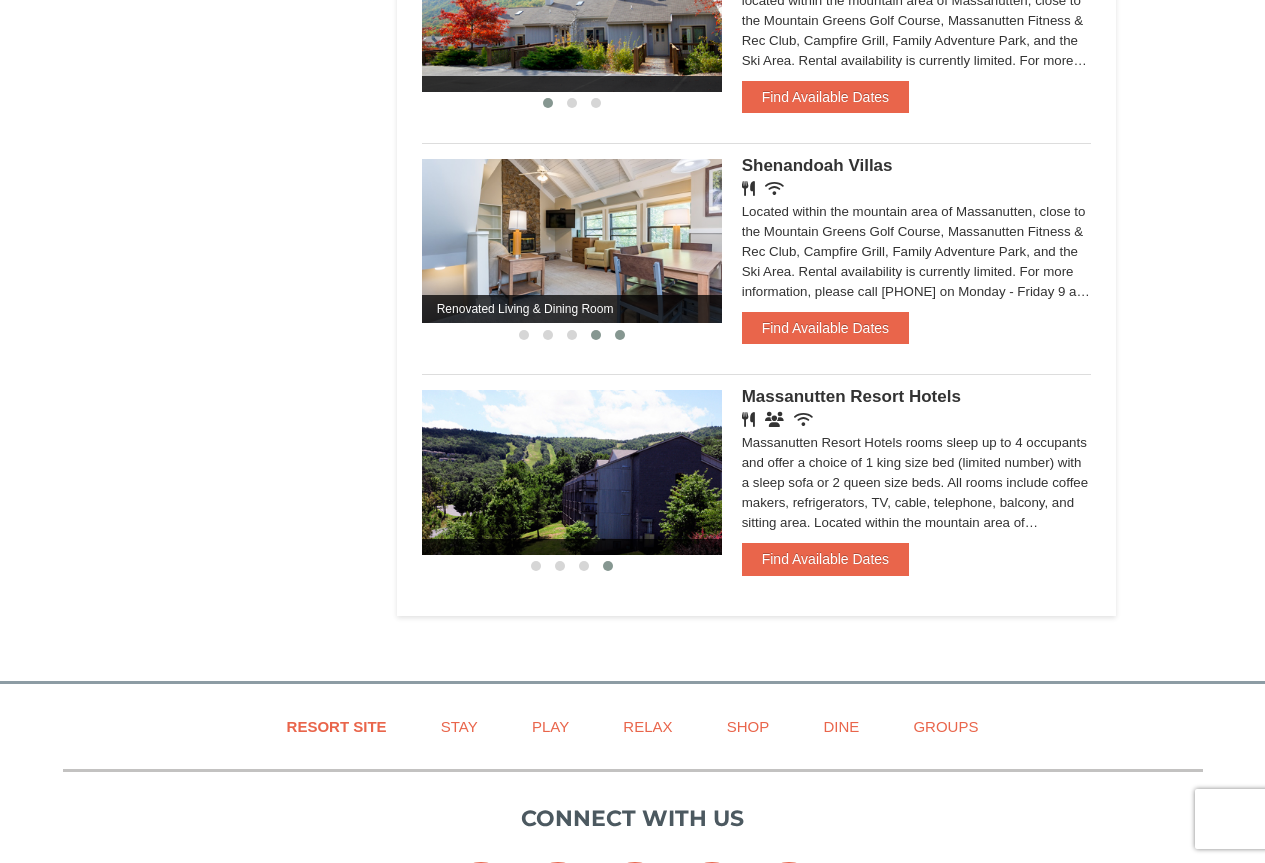 click at bounding box center (620, 335) 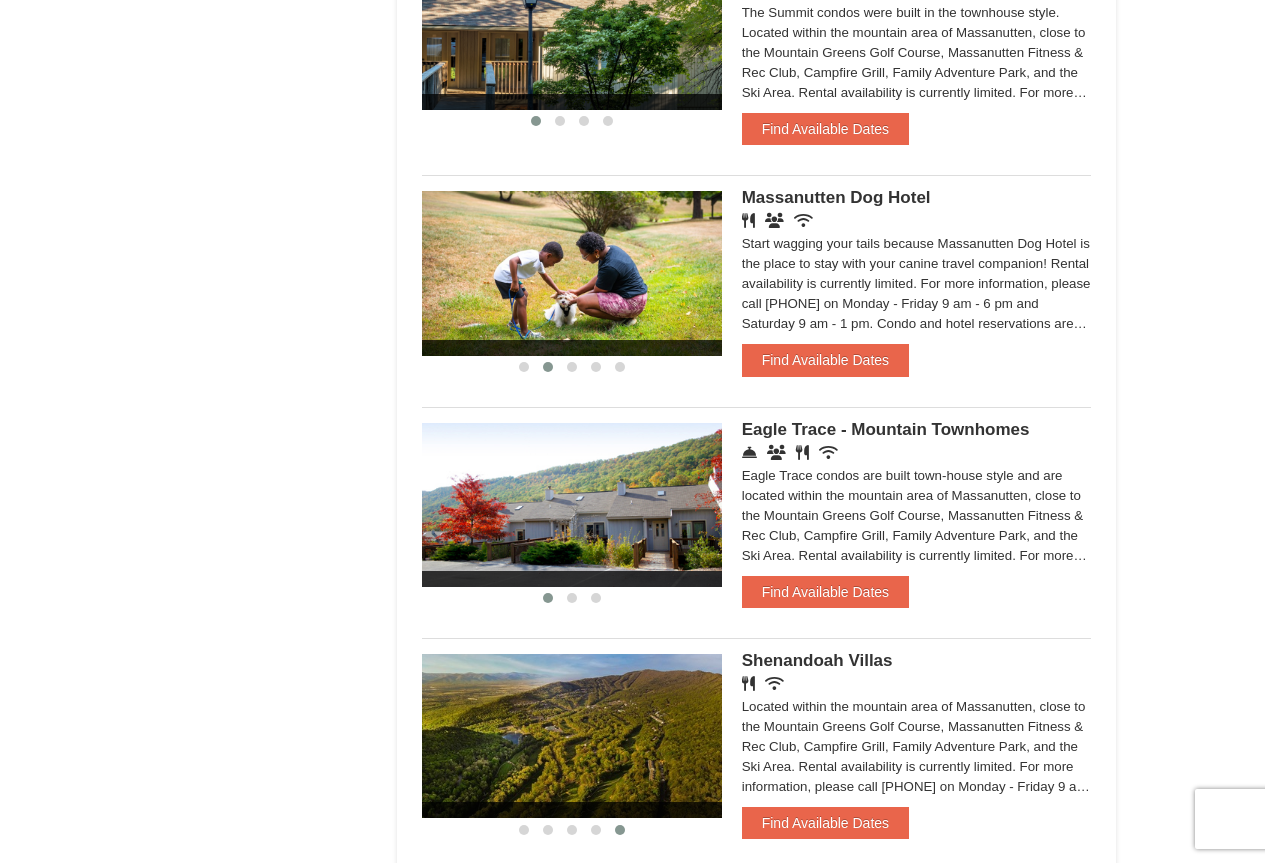 scroll, scrollTop: 1000, scrollLeft: 0, axis: vertical 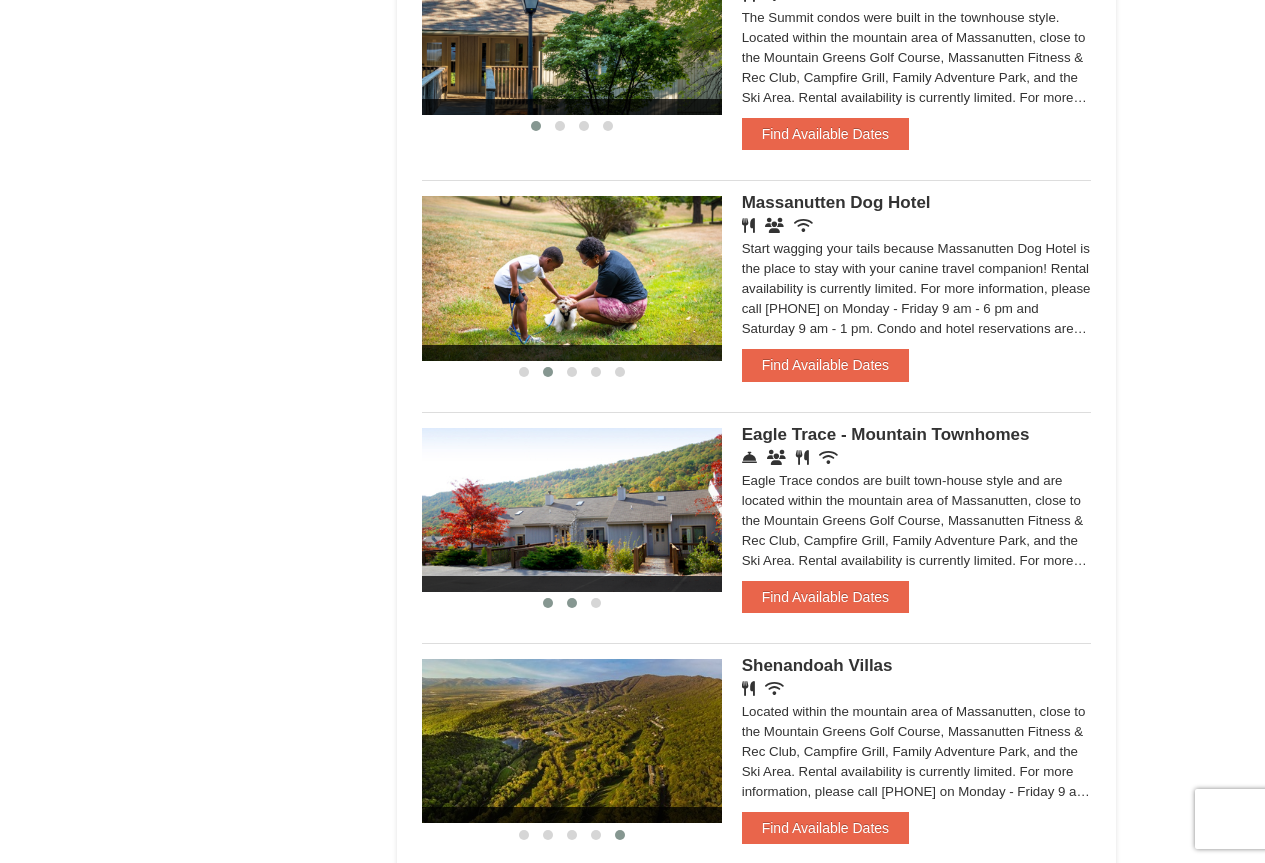 click at bounding box center [572, 603] 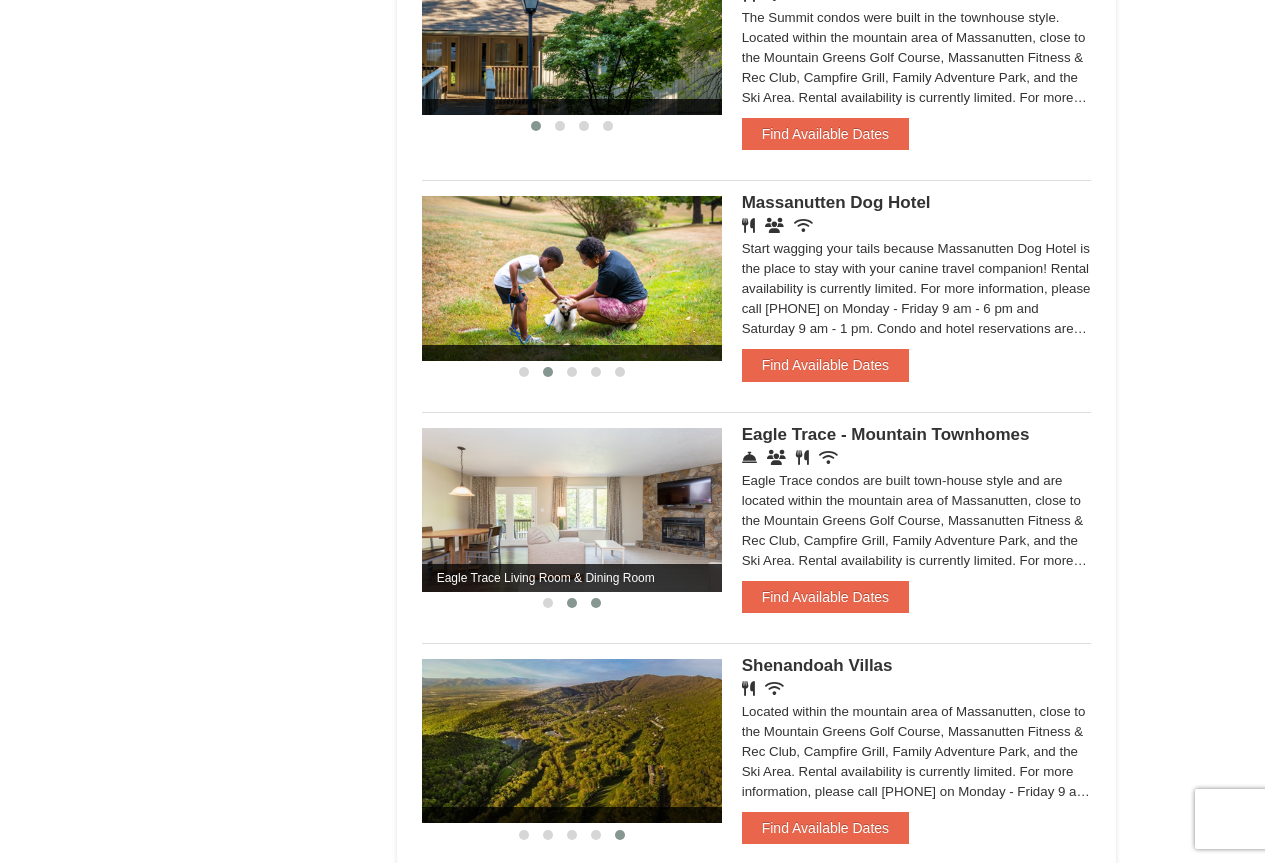 click at bounding box center [596, 603] 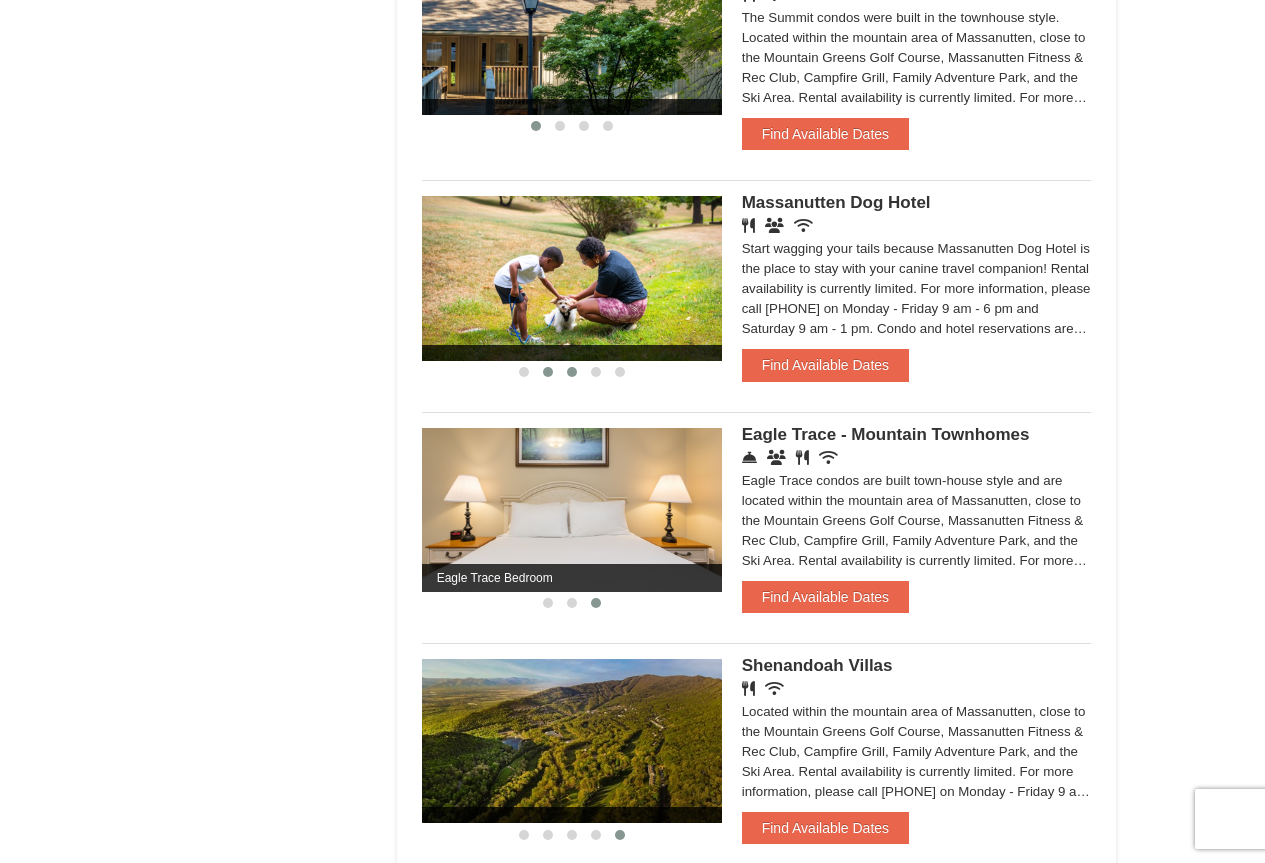 click at bounding box center [572, 372] 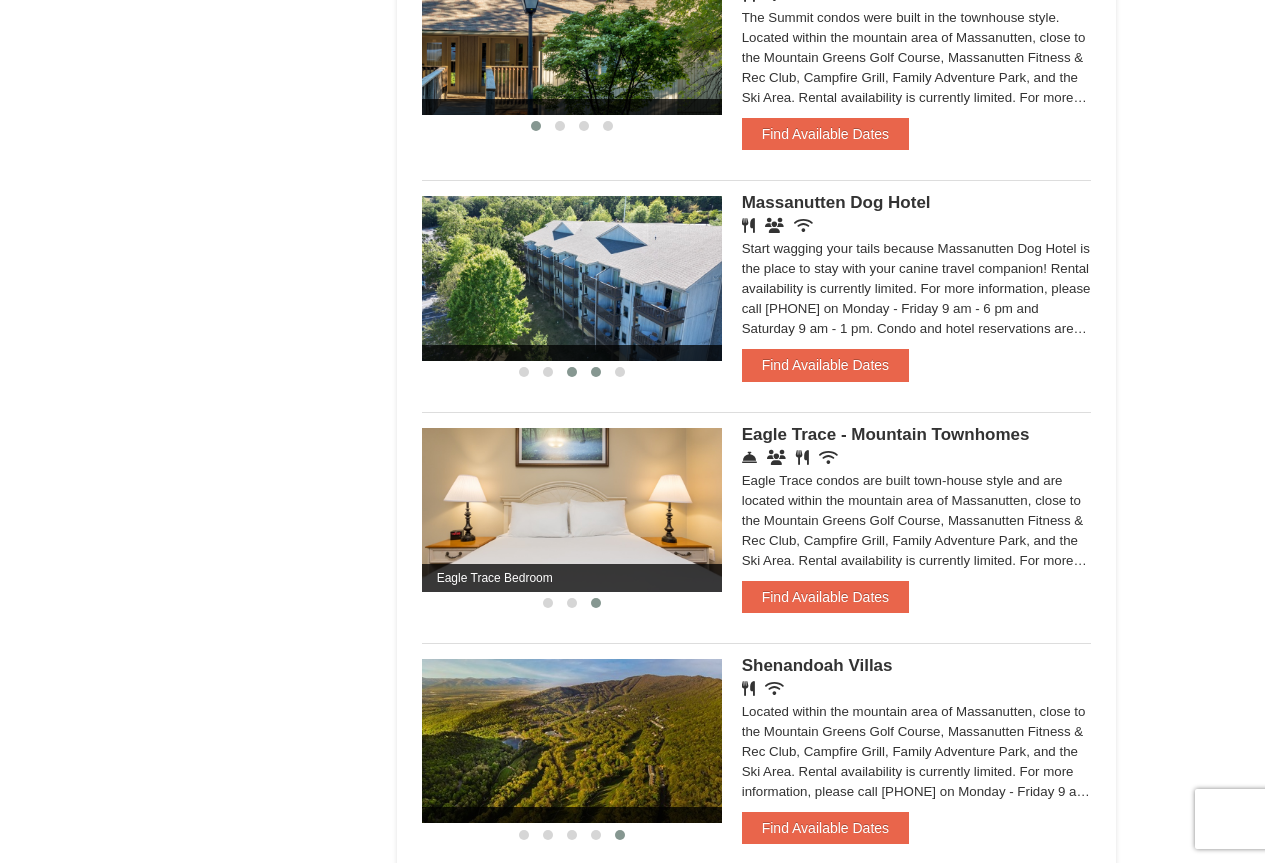 click at bounding box center [596, 372] 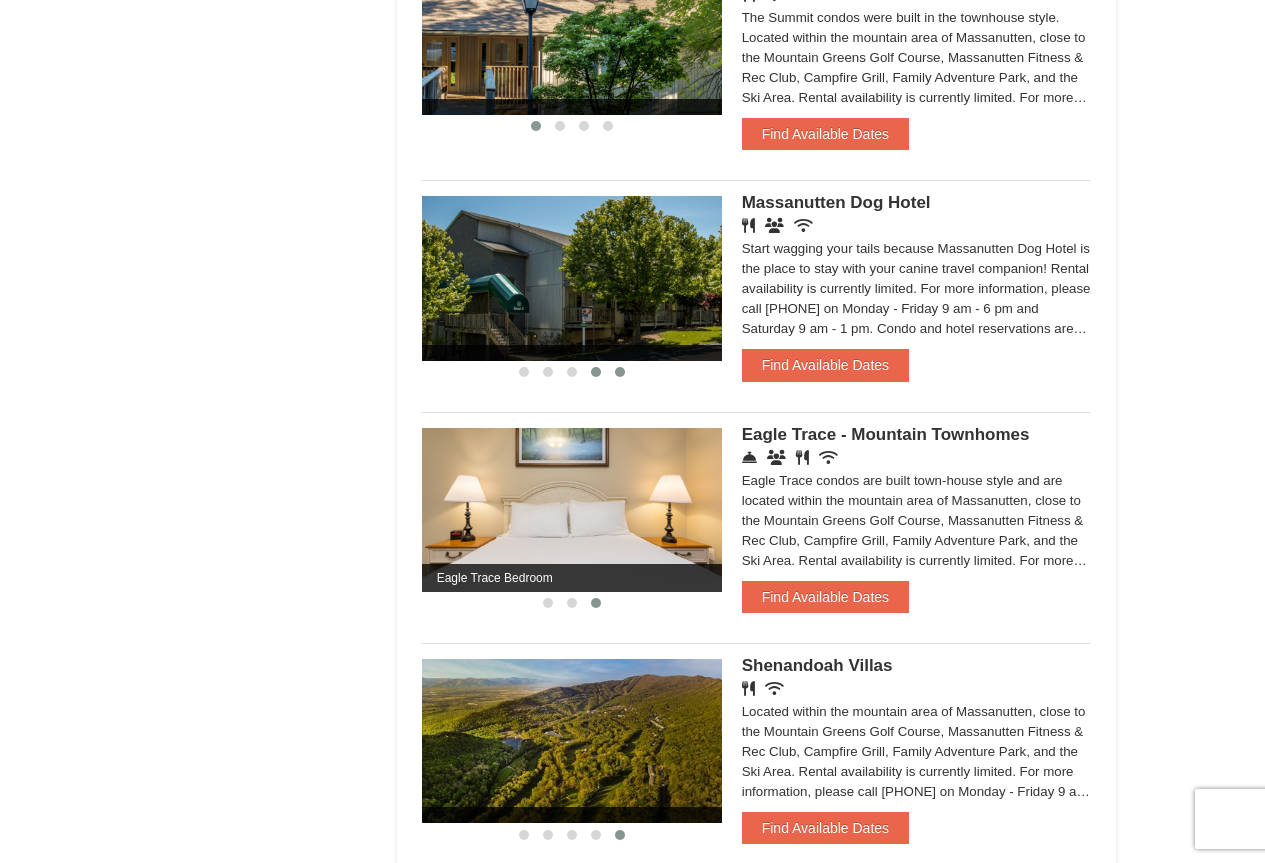 click at bounding box center (620, 372) 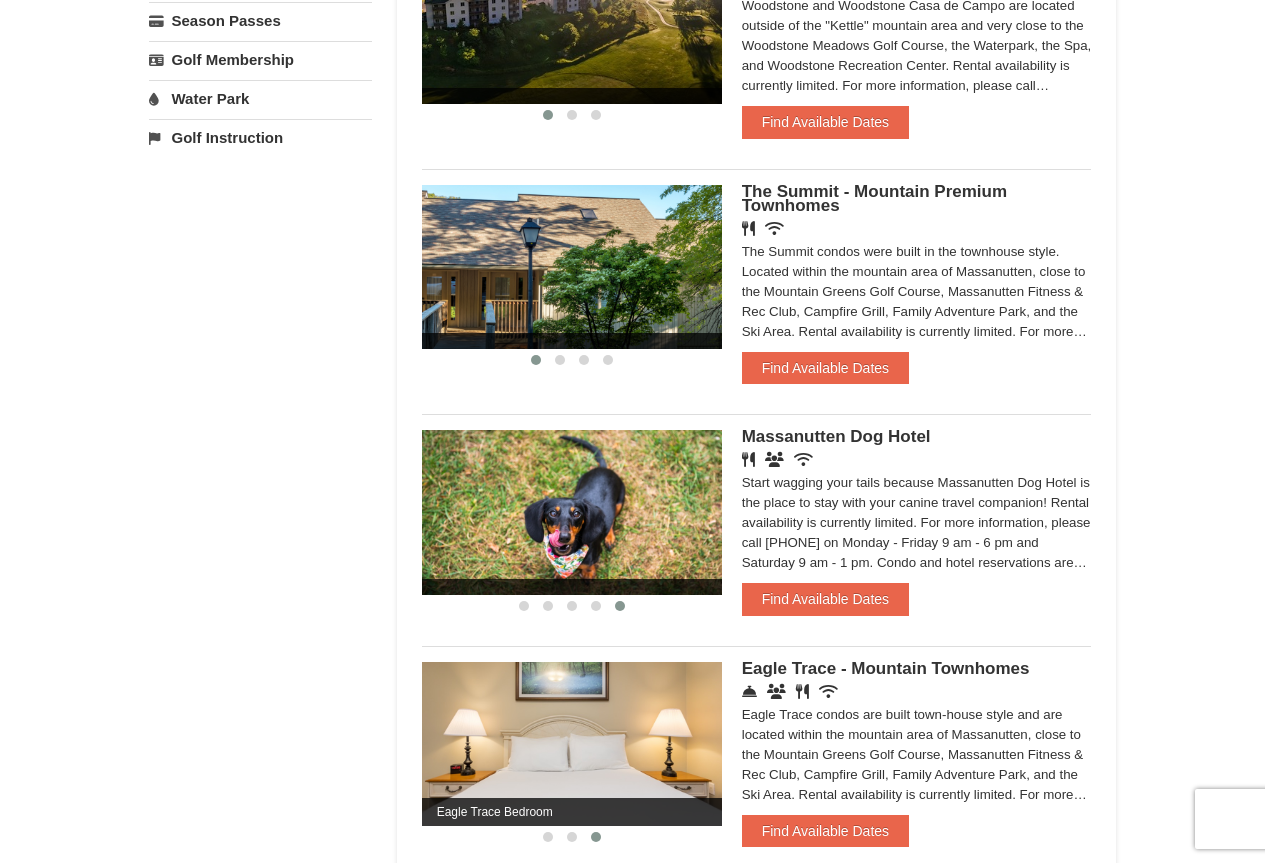 scroll, scrollTop: 600, scrollLeft: 0, axis: vertical 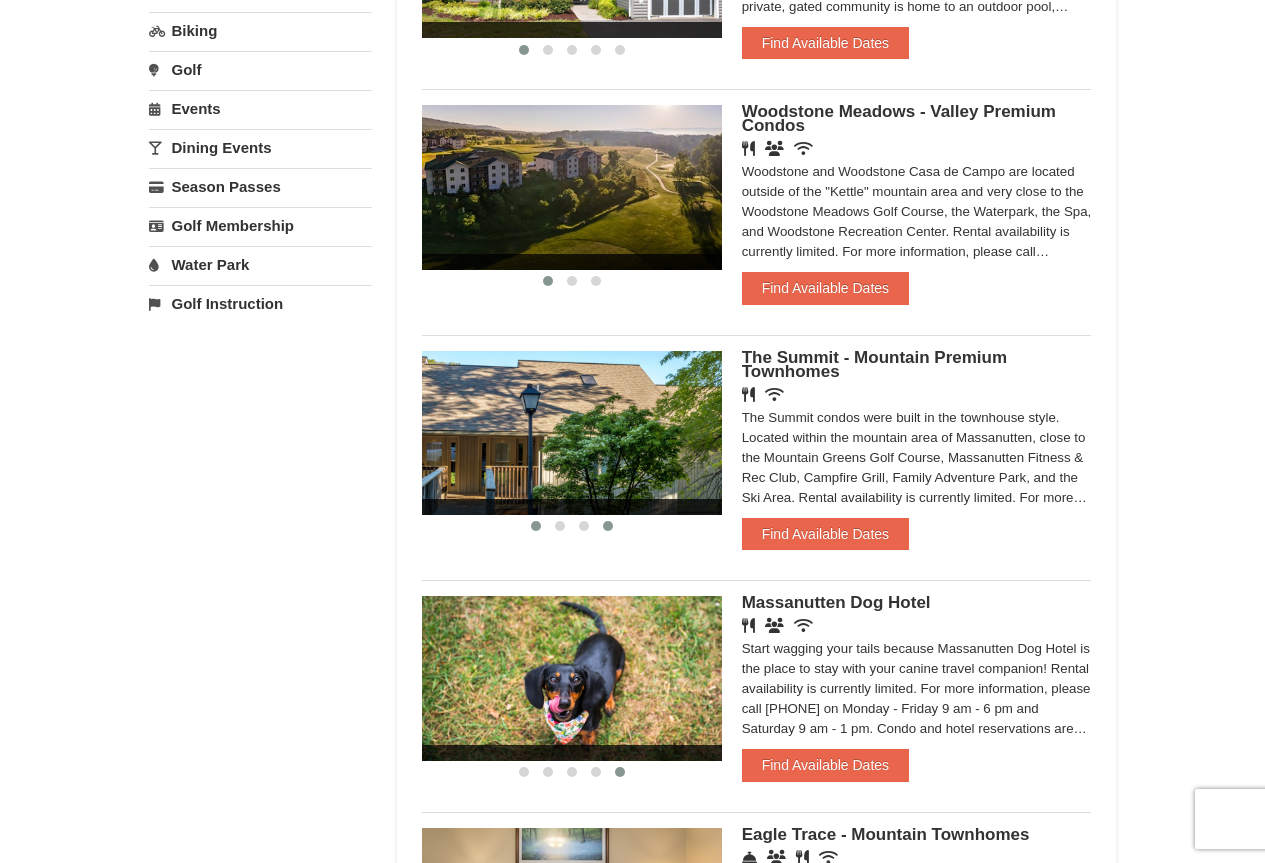 click at bounding box center [608, 526] 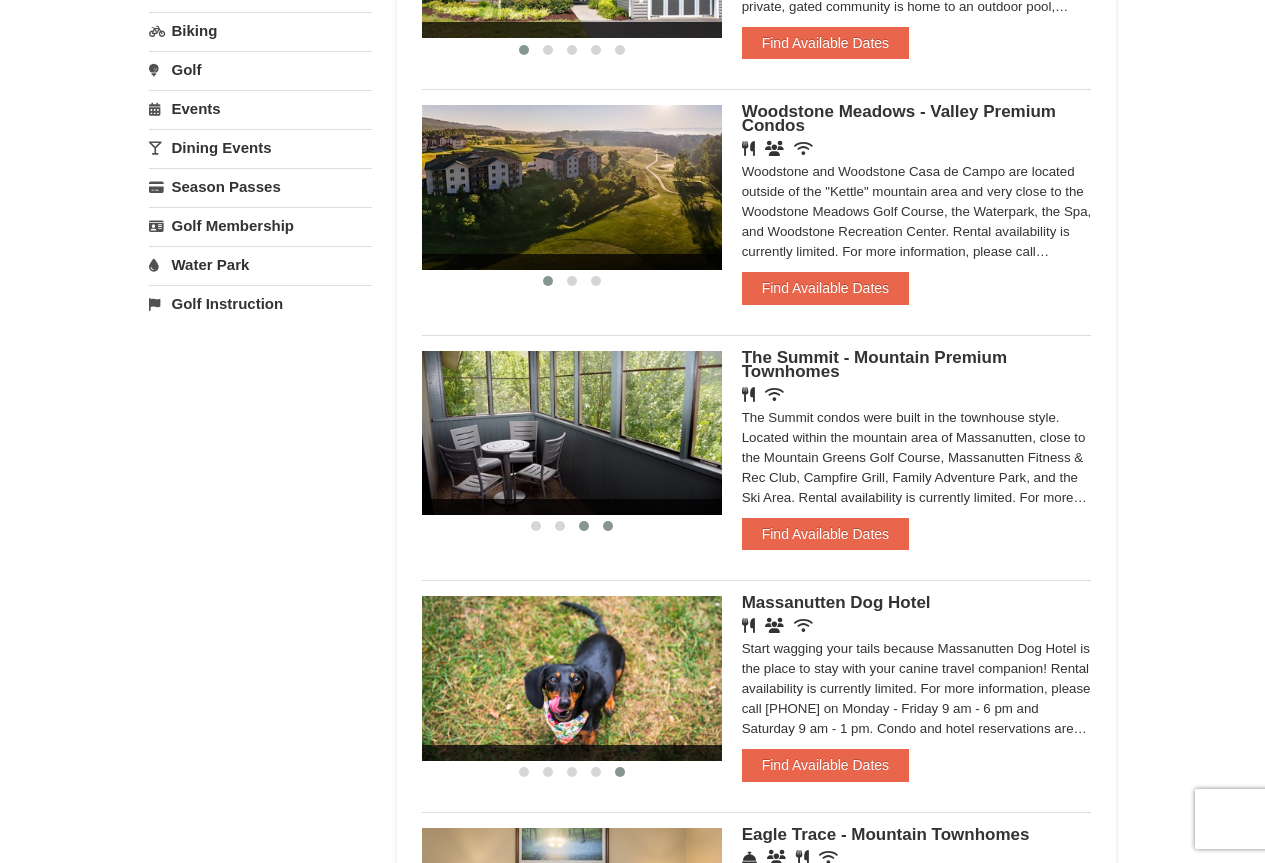 click at bounding box center (584, 526) 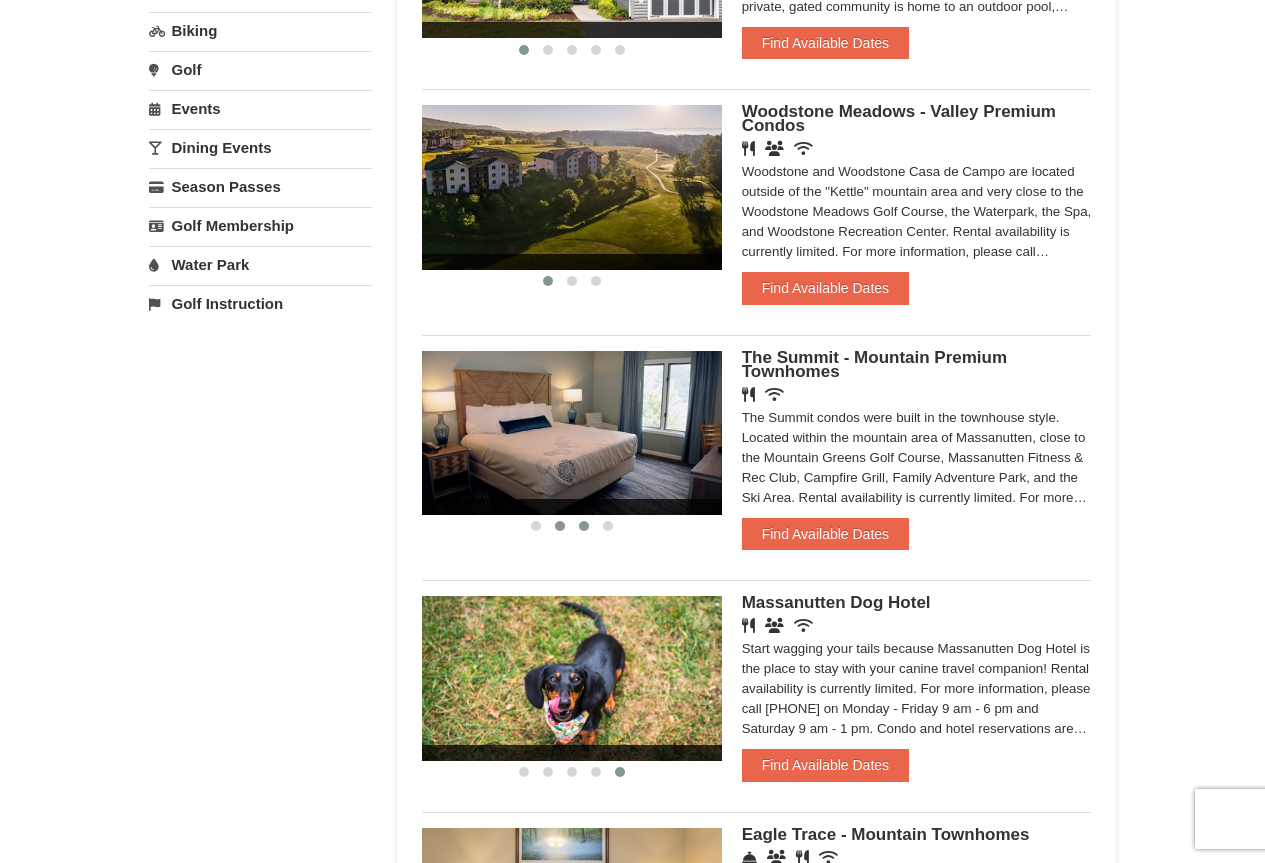 click at bounding box center (560, 526) 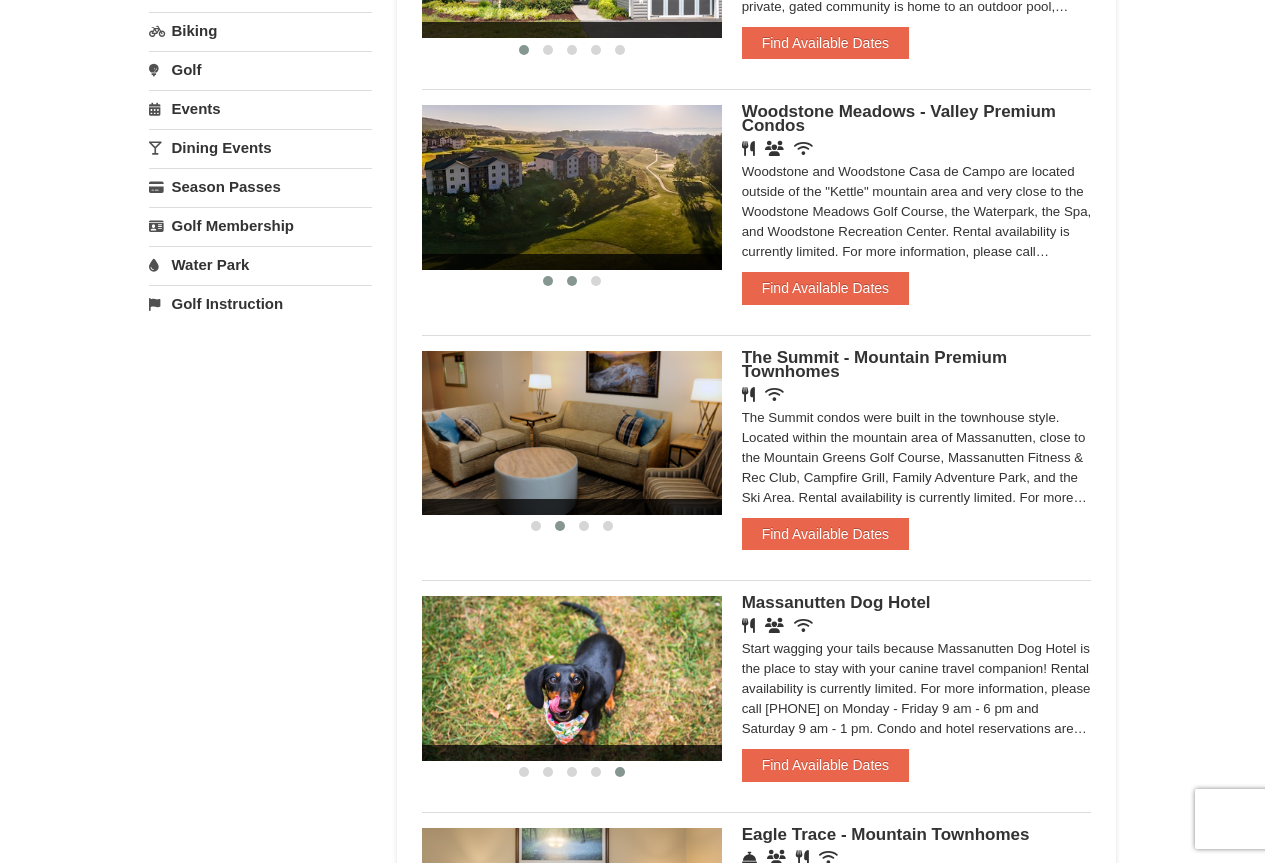 click at bounding box center (572, 281) 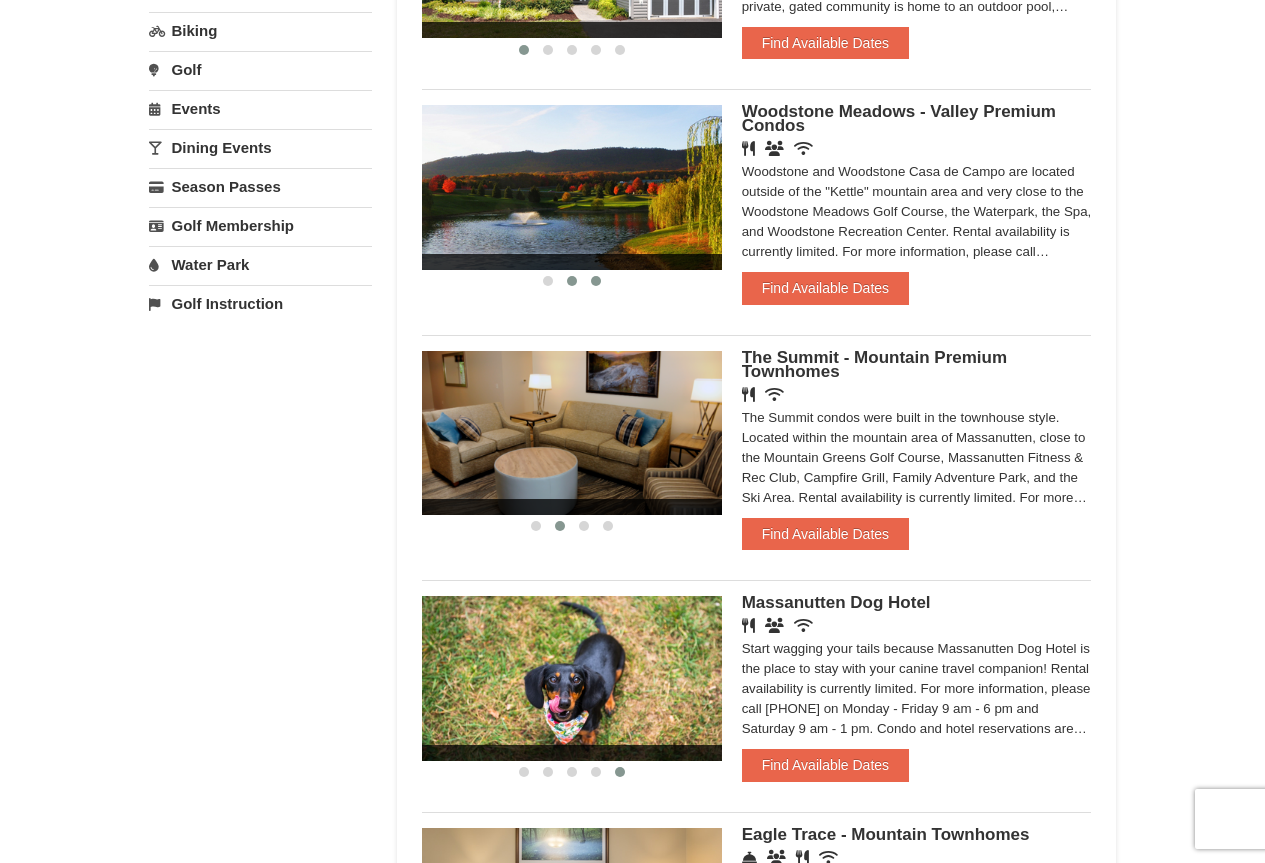 click at bounding box center (596, 281) 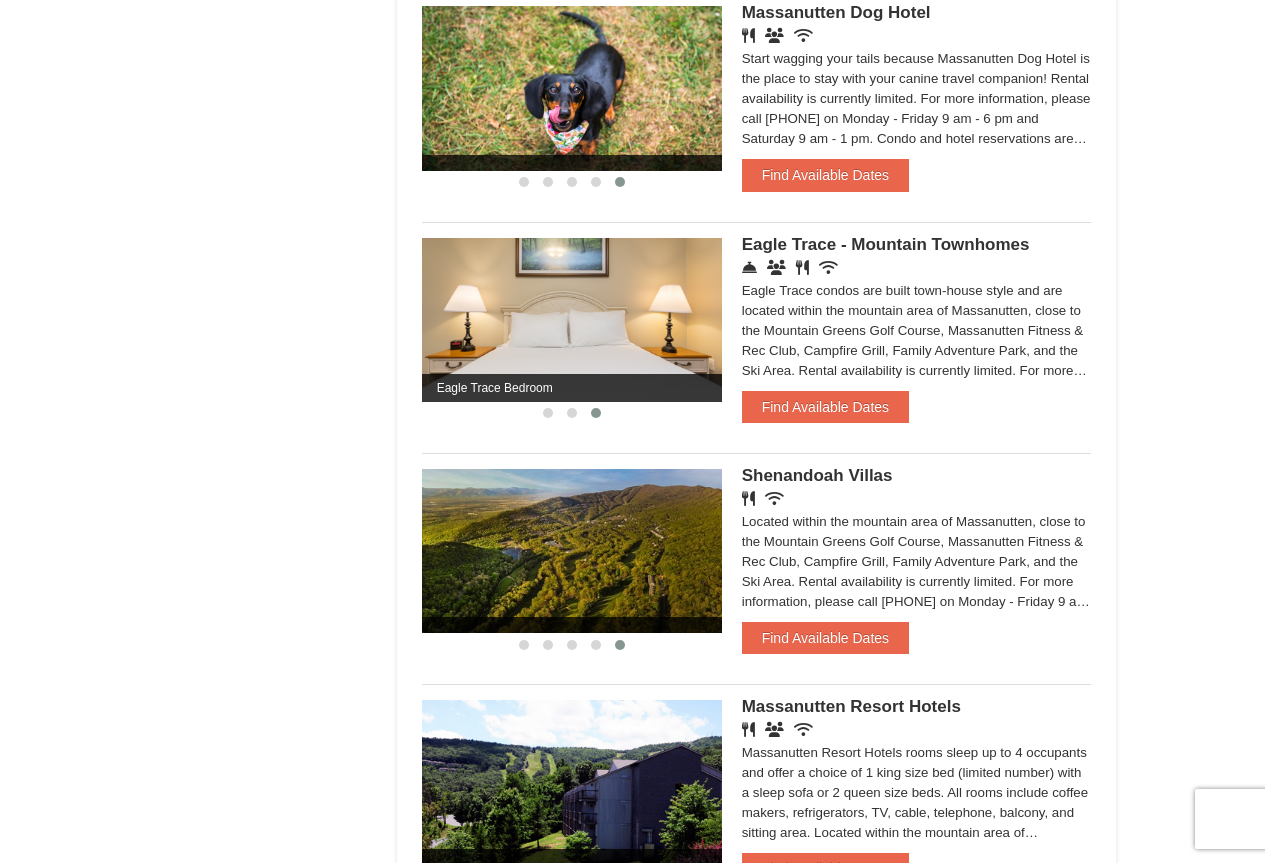 scroll, scrollTop: 1500, scrollLeft: 0, axis: vertical 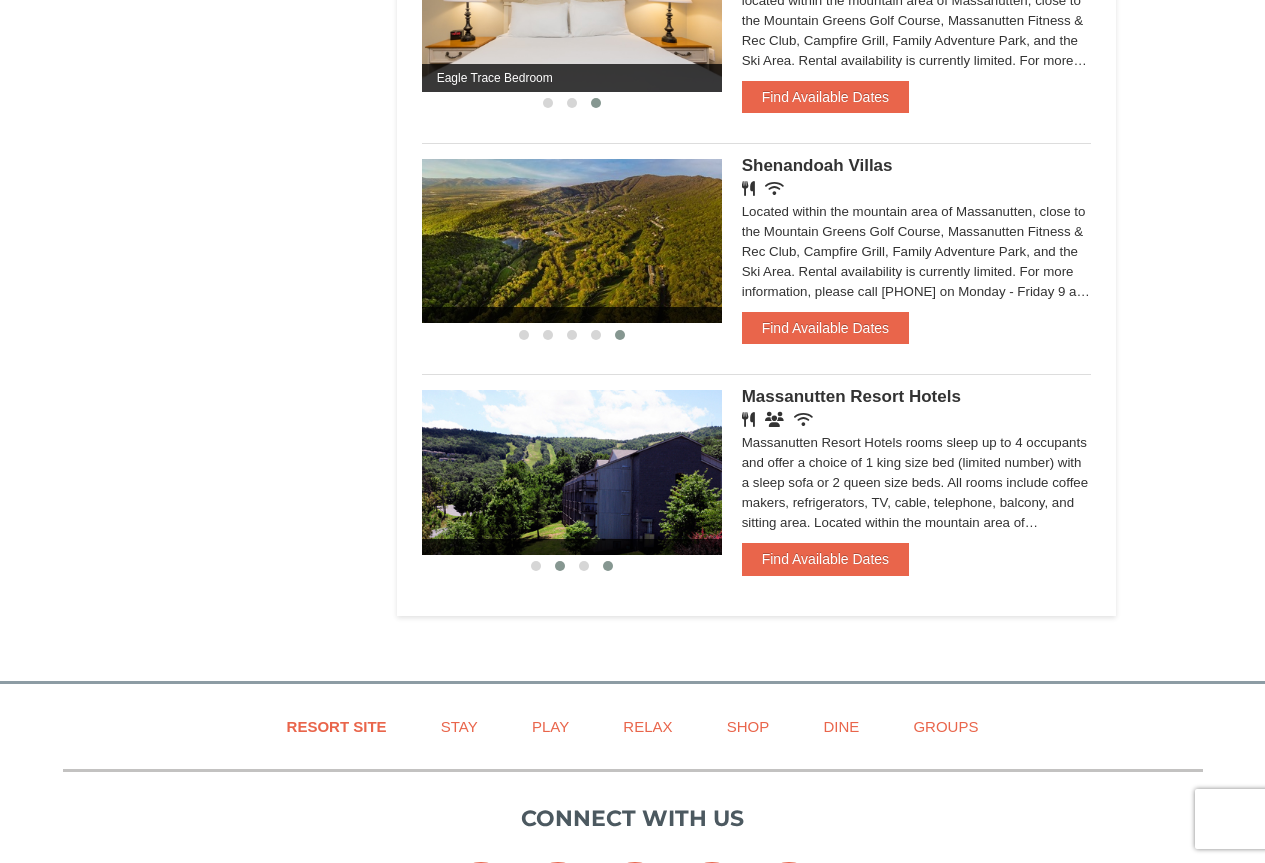 click at bounding box center (560, 566) 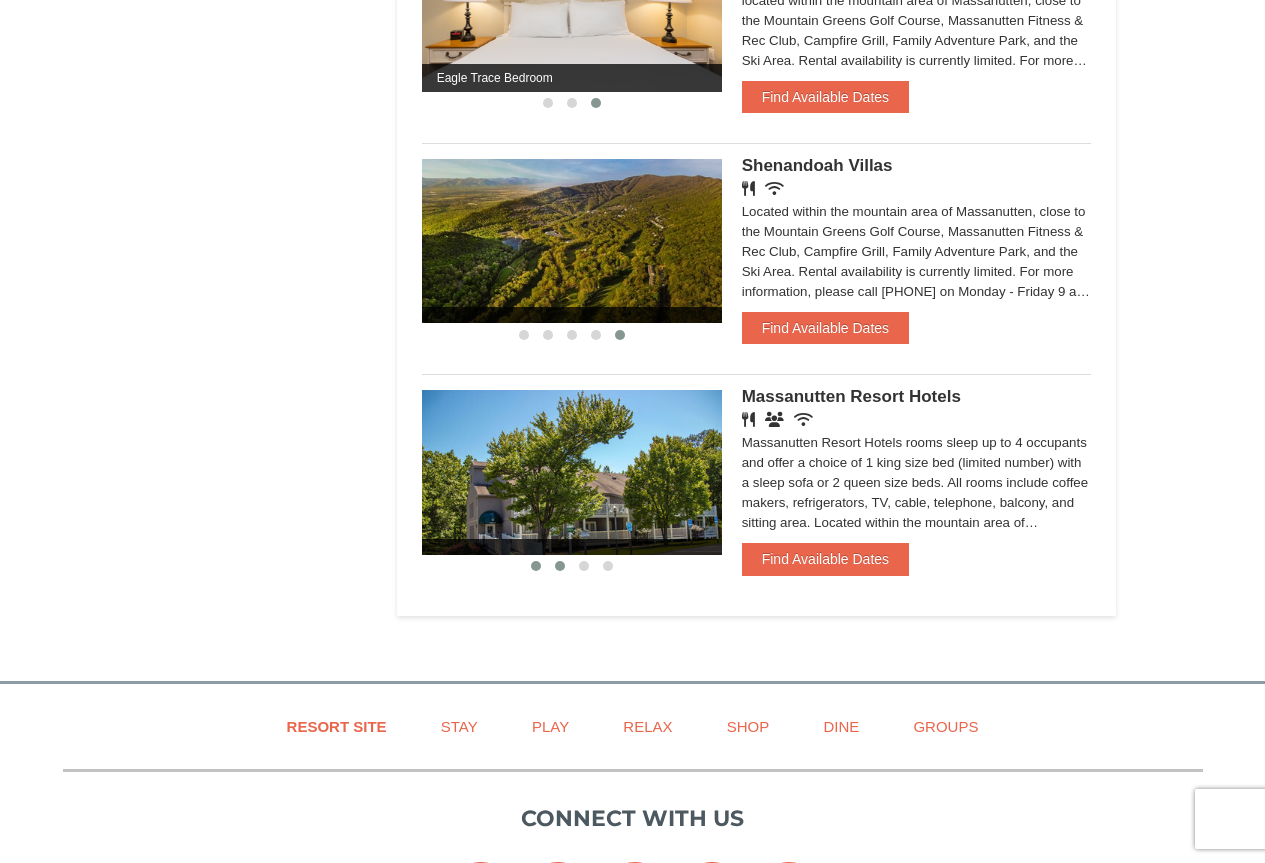 click at bounding box center [536, 566] 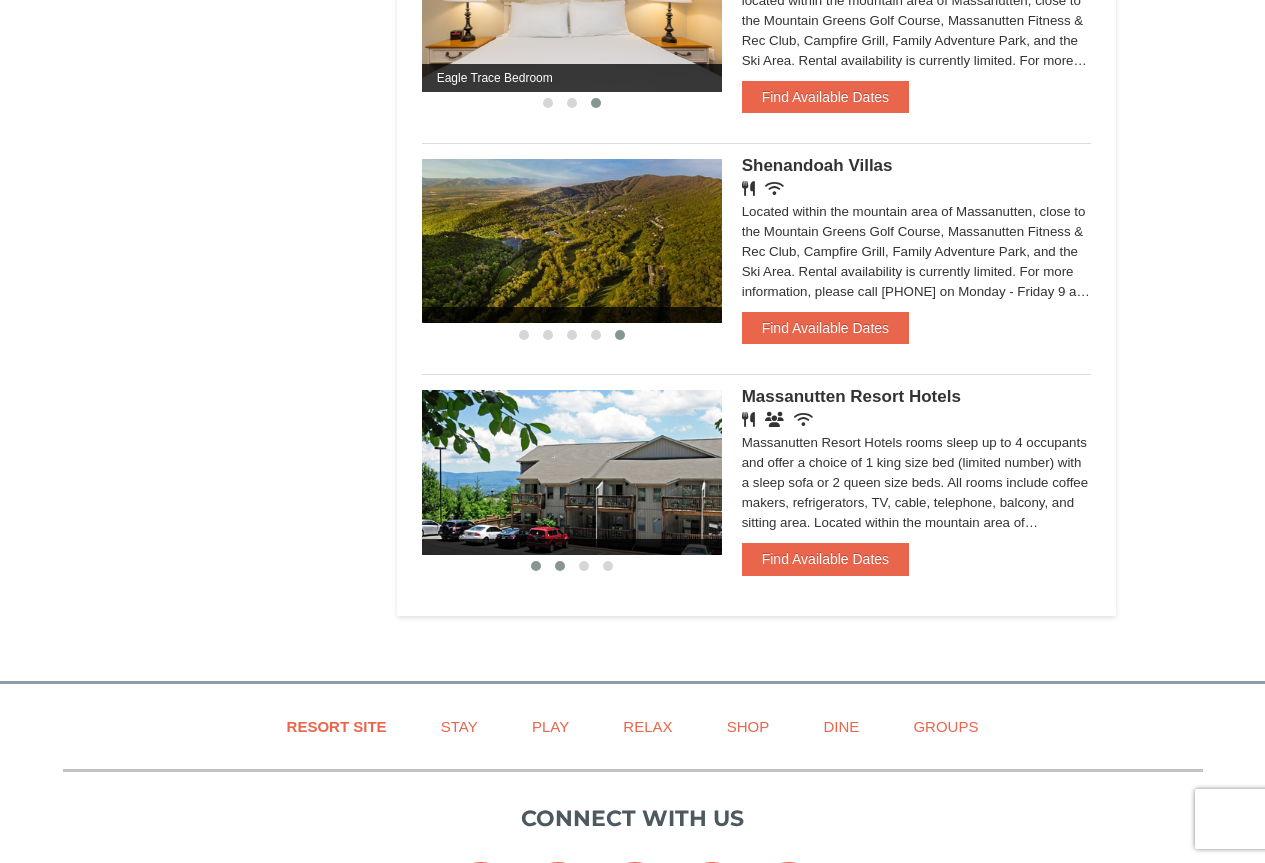 click at bounding box center (560, 566) 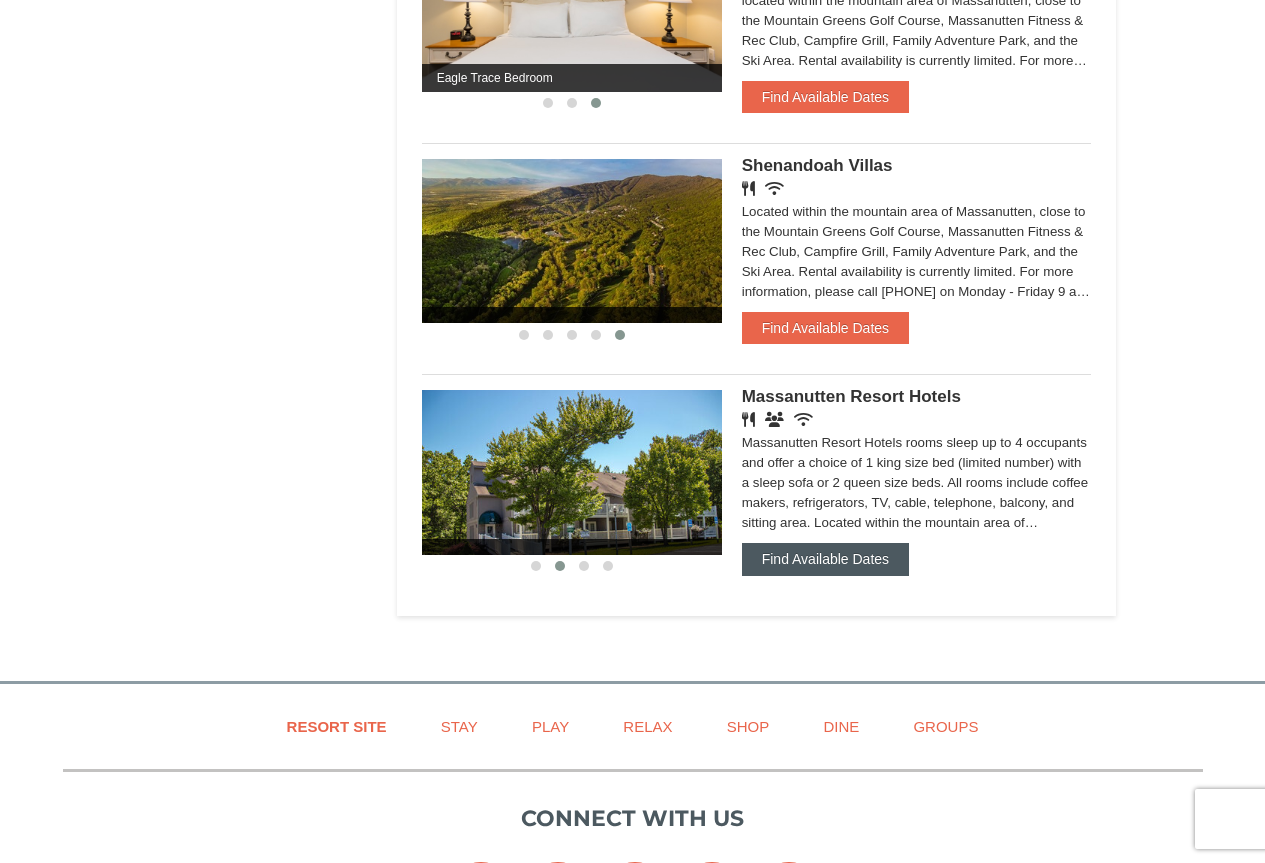click on "Find Available Dates" at bounding box center (825, 559) 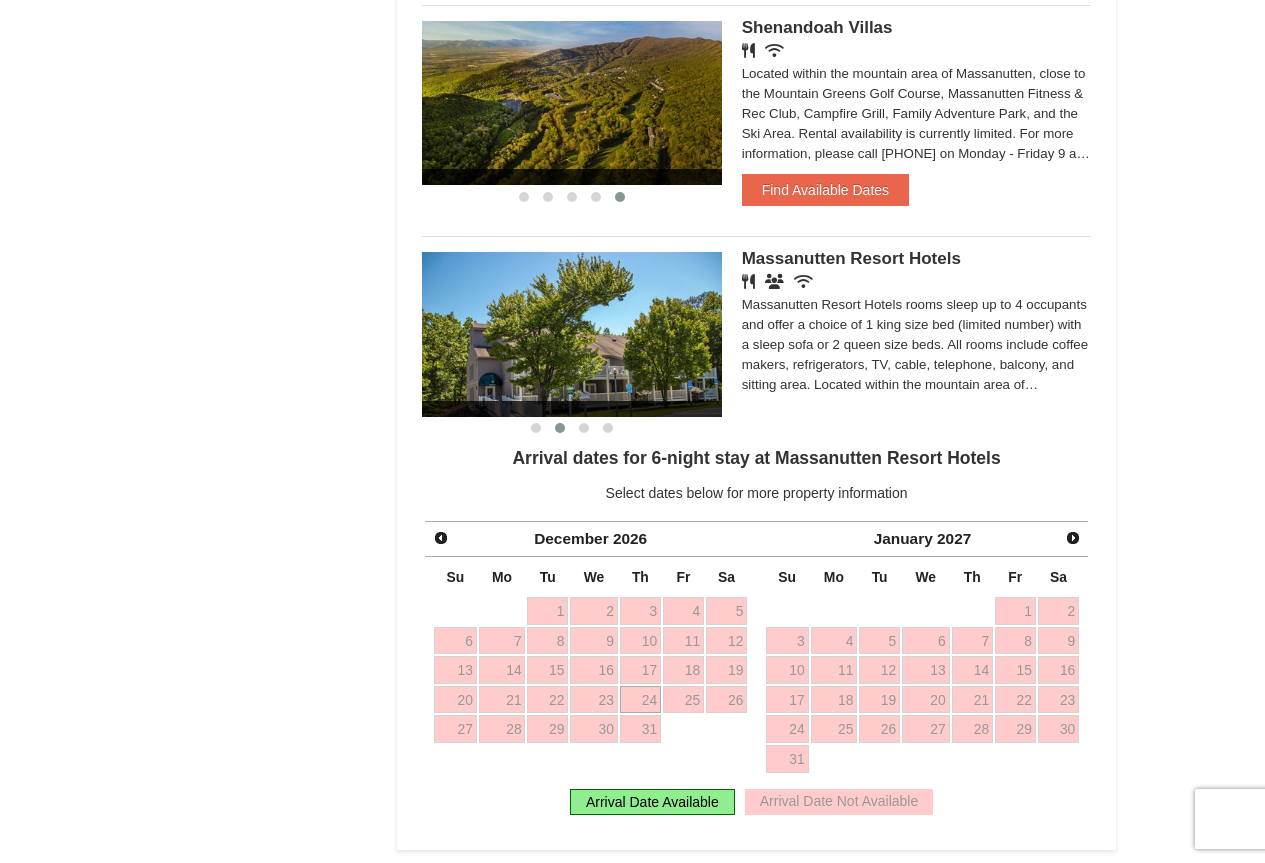 scroll, scrollTop: 1800, scrollLeft: 0, axis: vertical 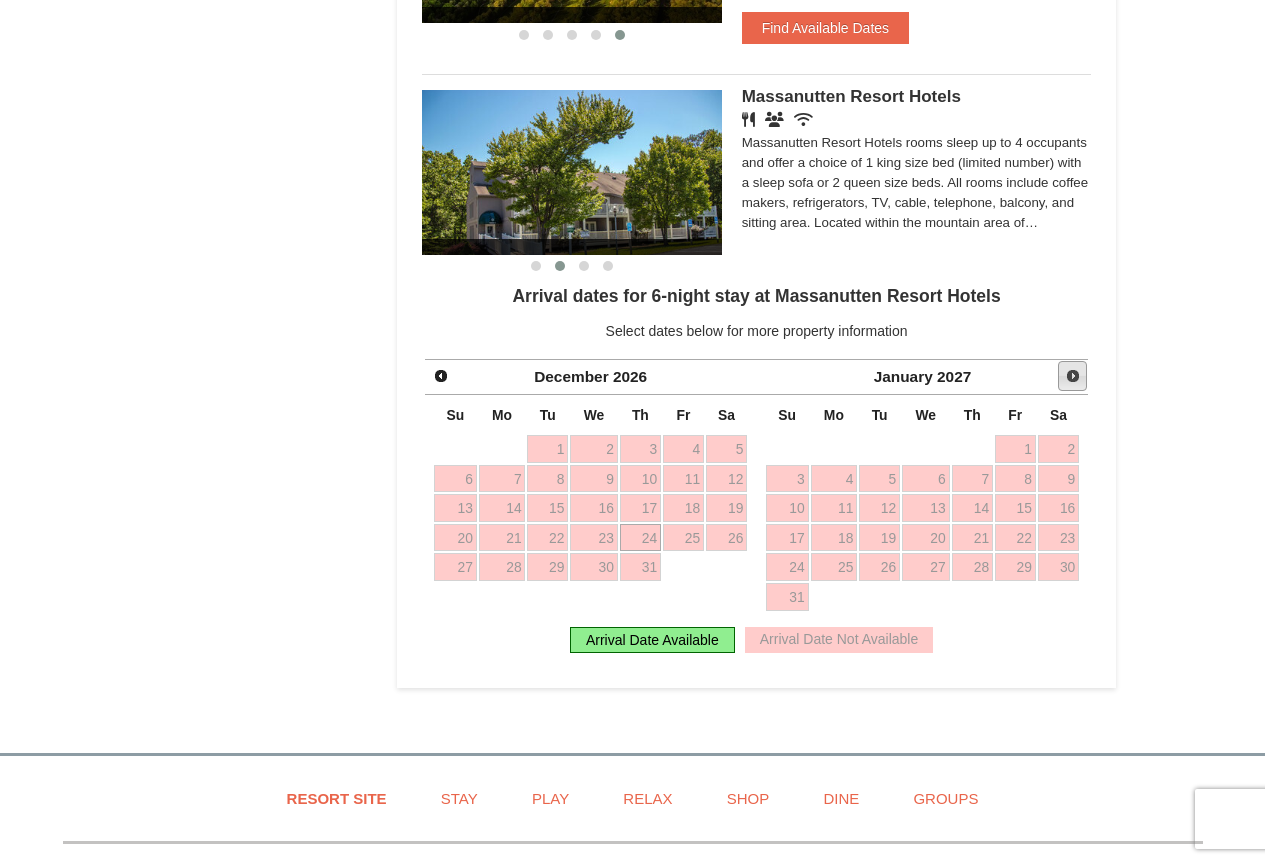 click on "Next" at bounding box center (1073, 376) 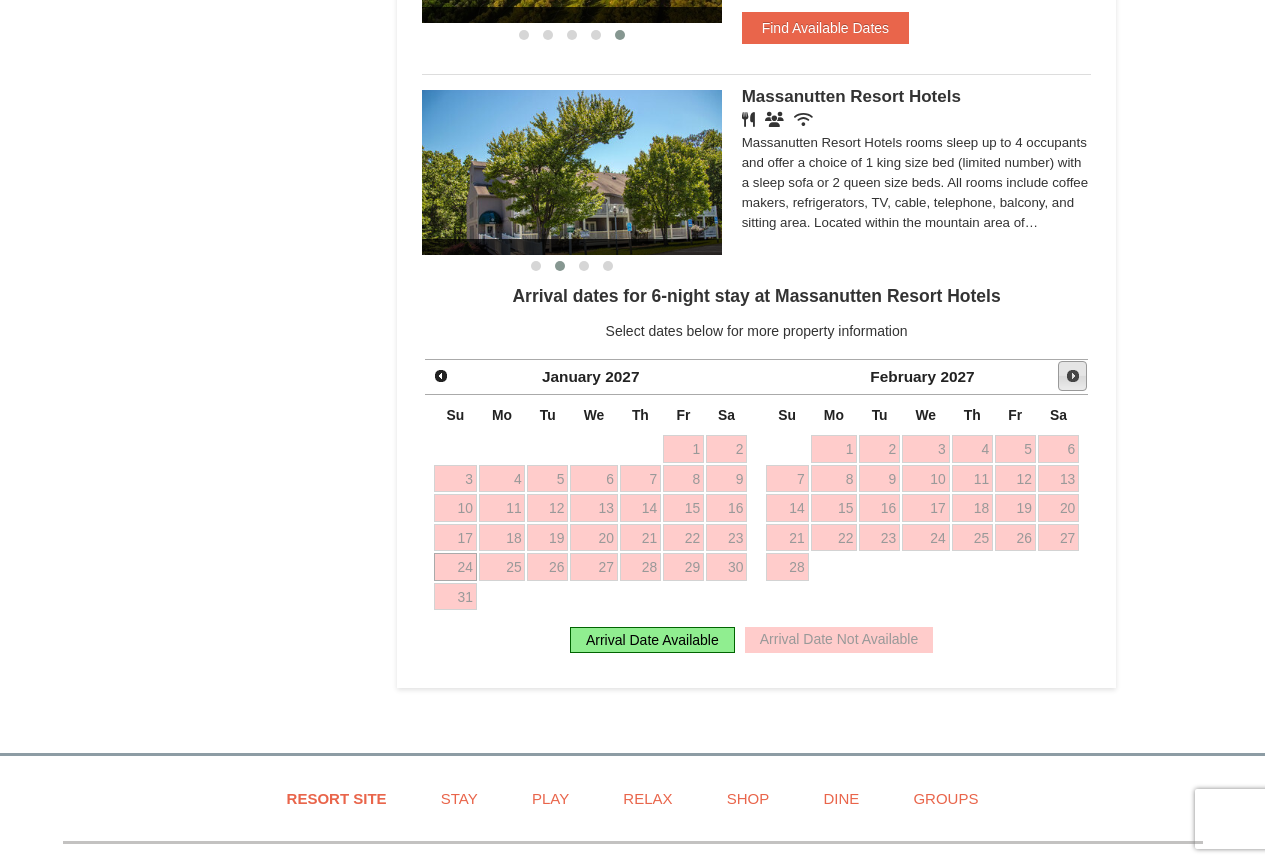 click on "Next" at bounding box center [1073, 376] 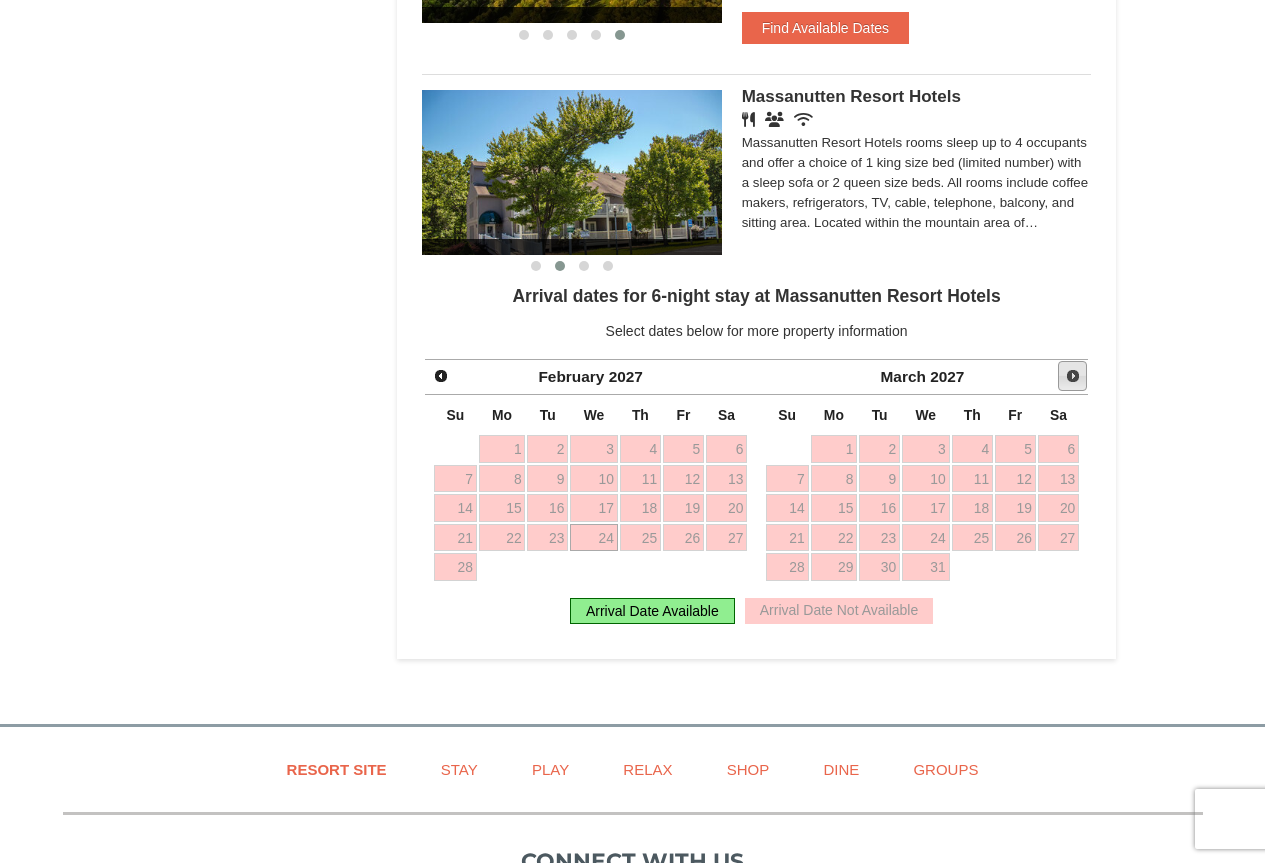 click on "Next" at bounding box center [1073, 376] 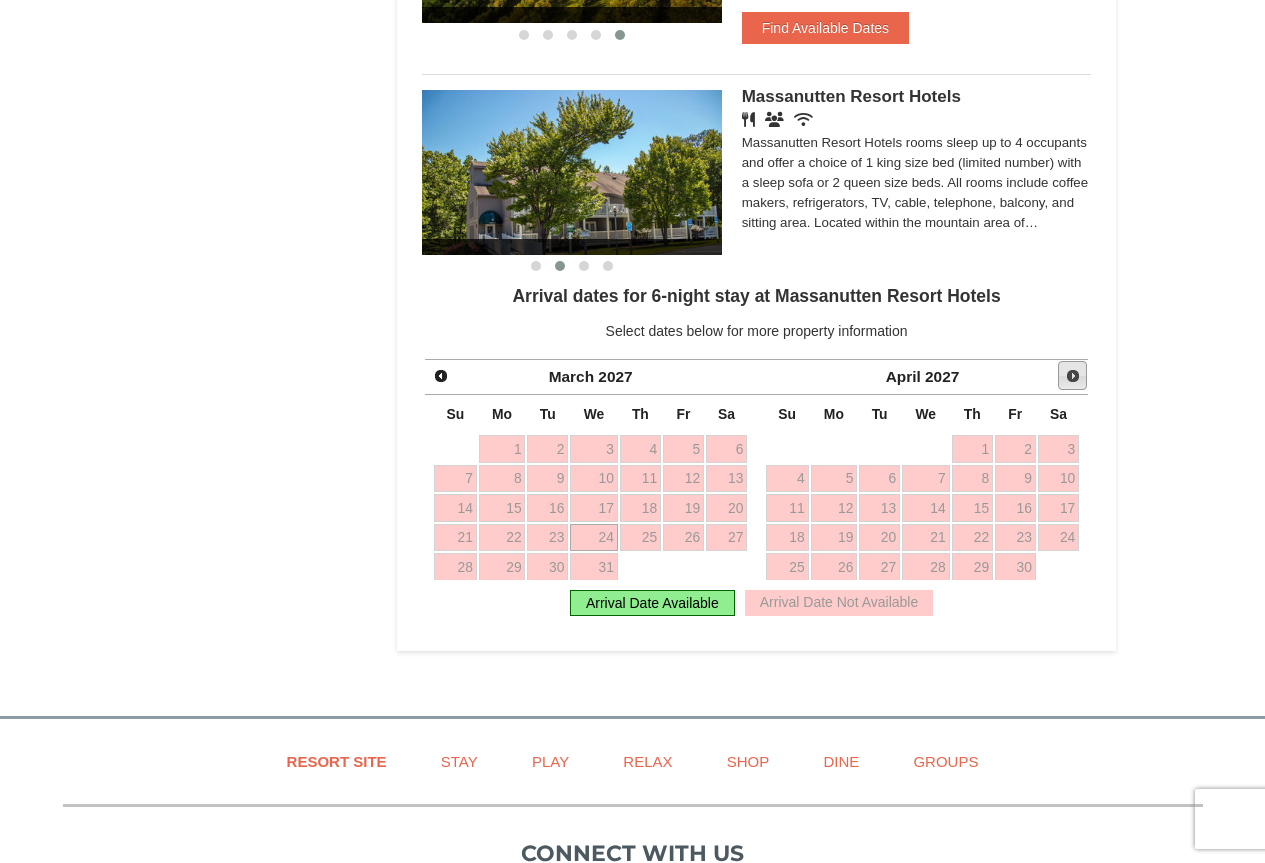 click on "Next" at bounding box center (1073, 376) 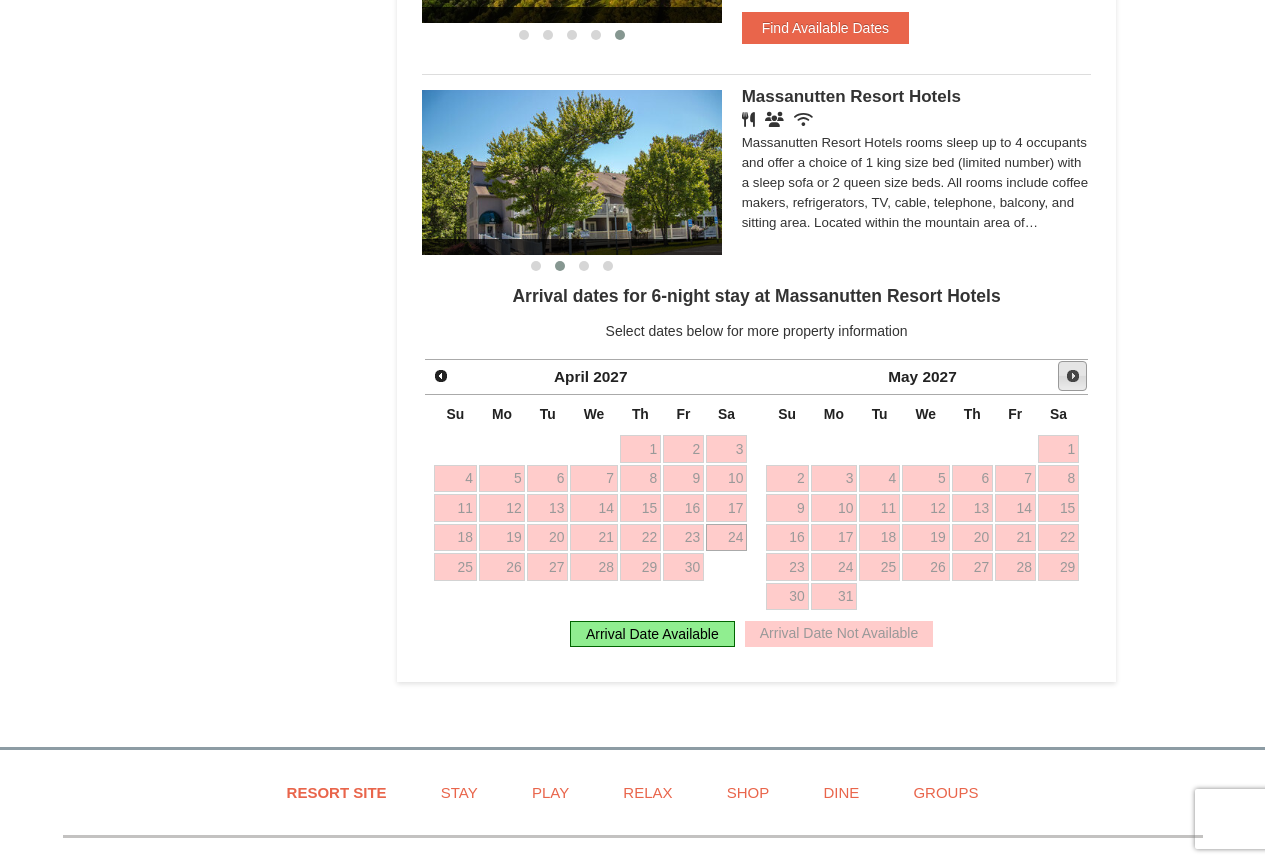 click on "Next" at bounding box center [1073, 376] 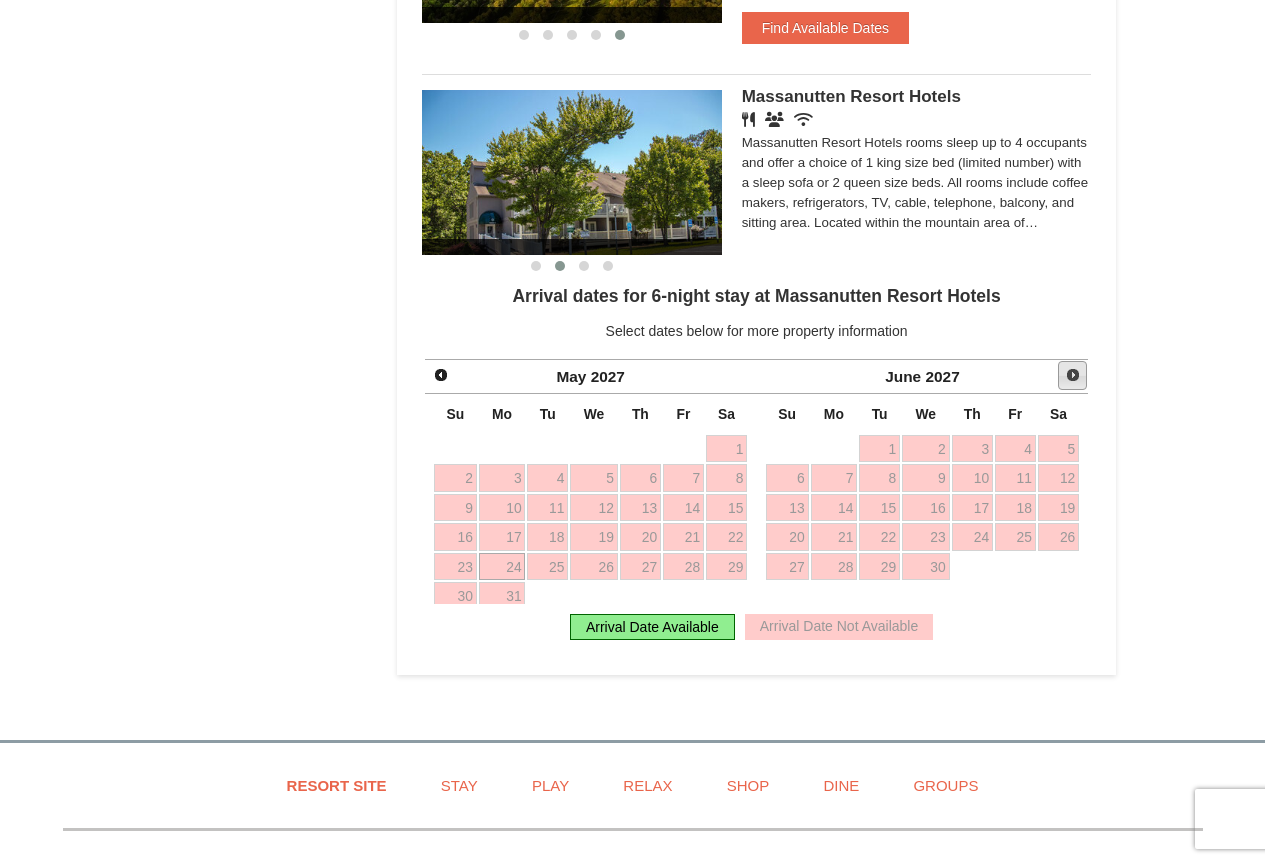 click on "Next" at bounding box center [1073, 376] 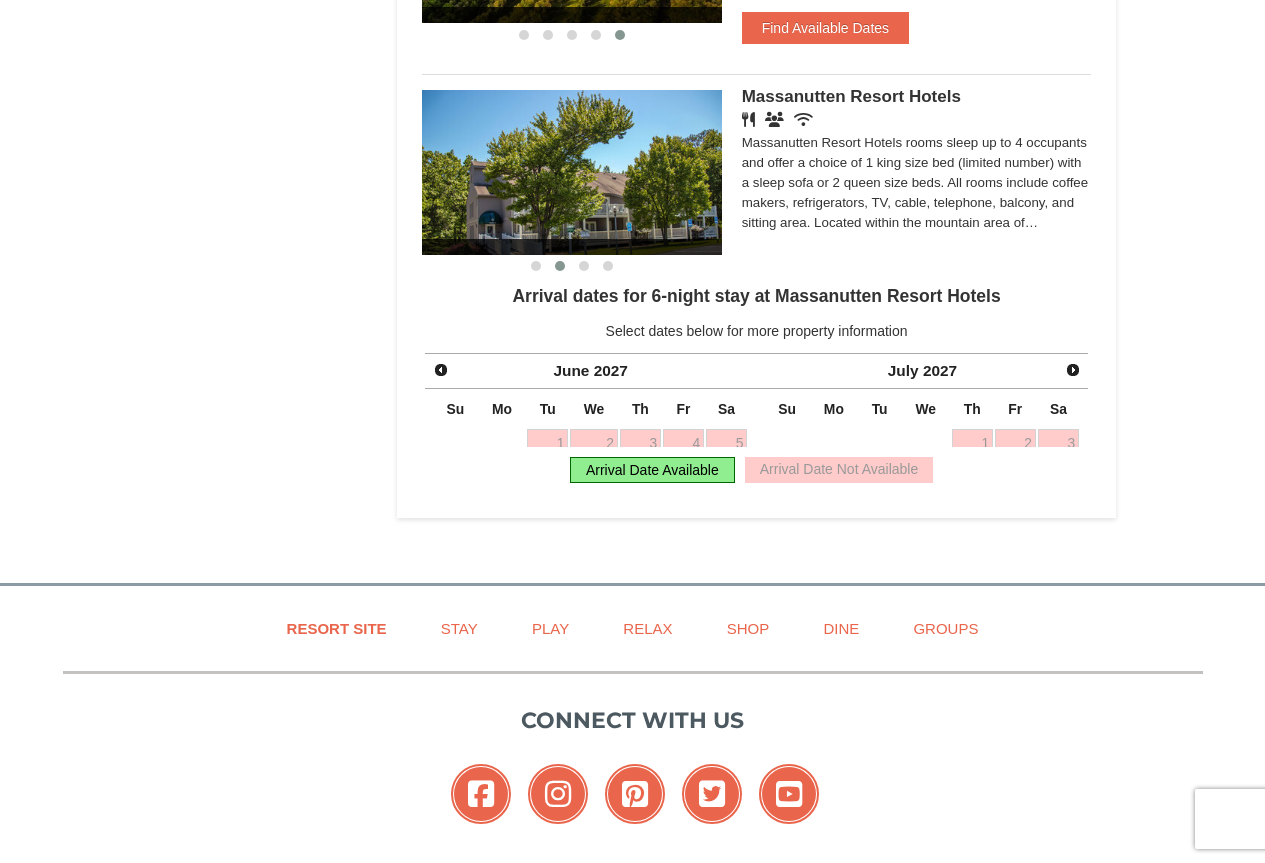 click on "Next" at bounding box center (1073, 370) 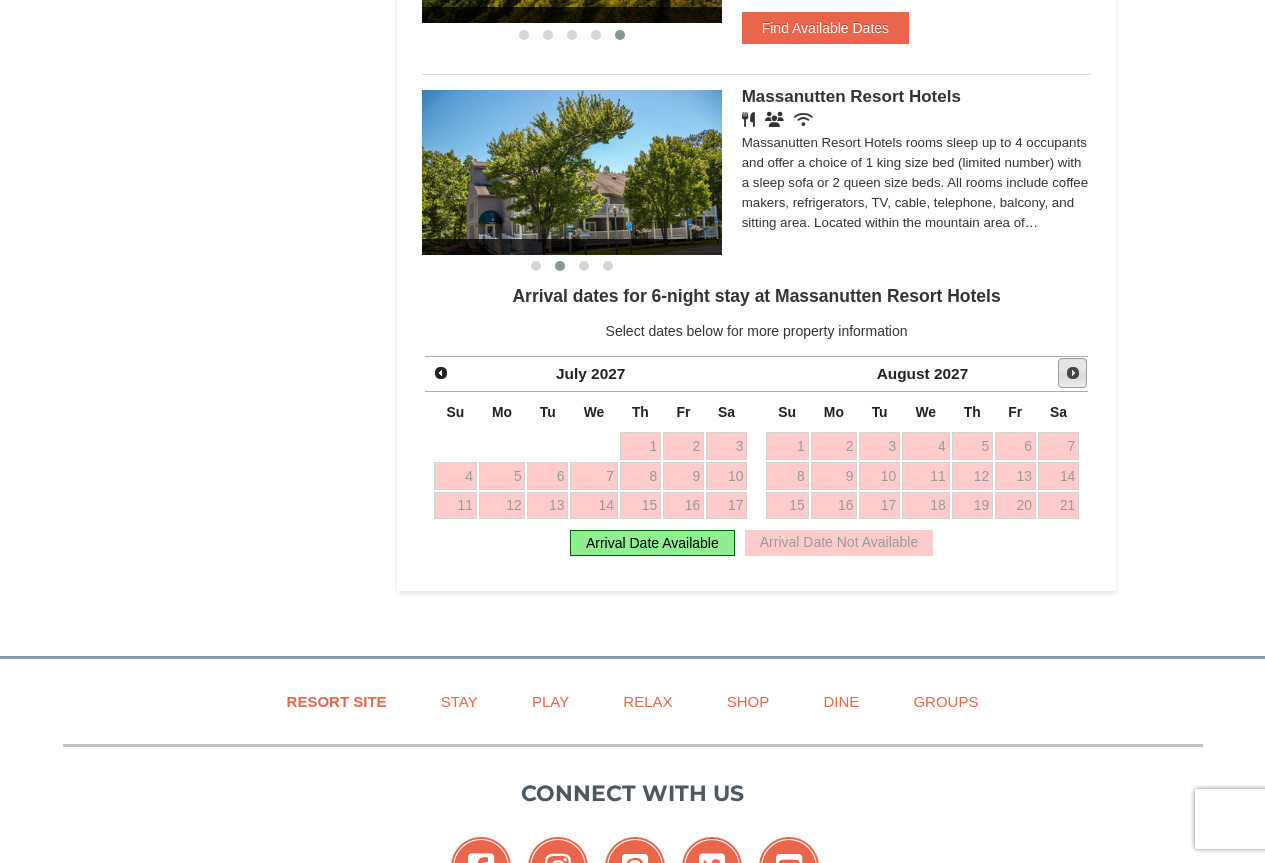 click on "Next" at bounding box center [1073, 373] 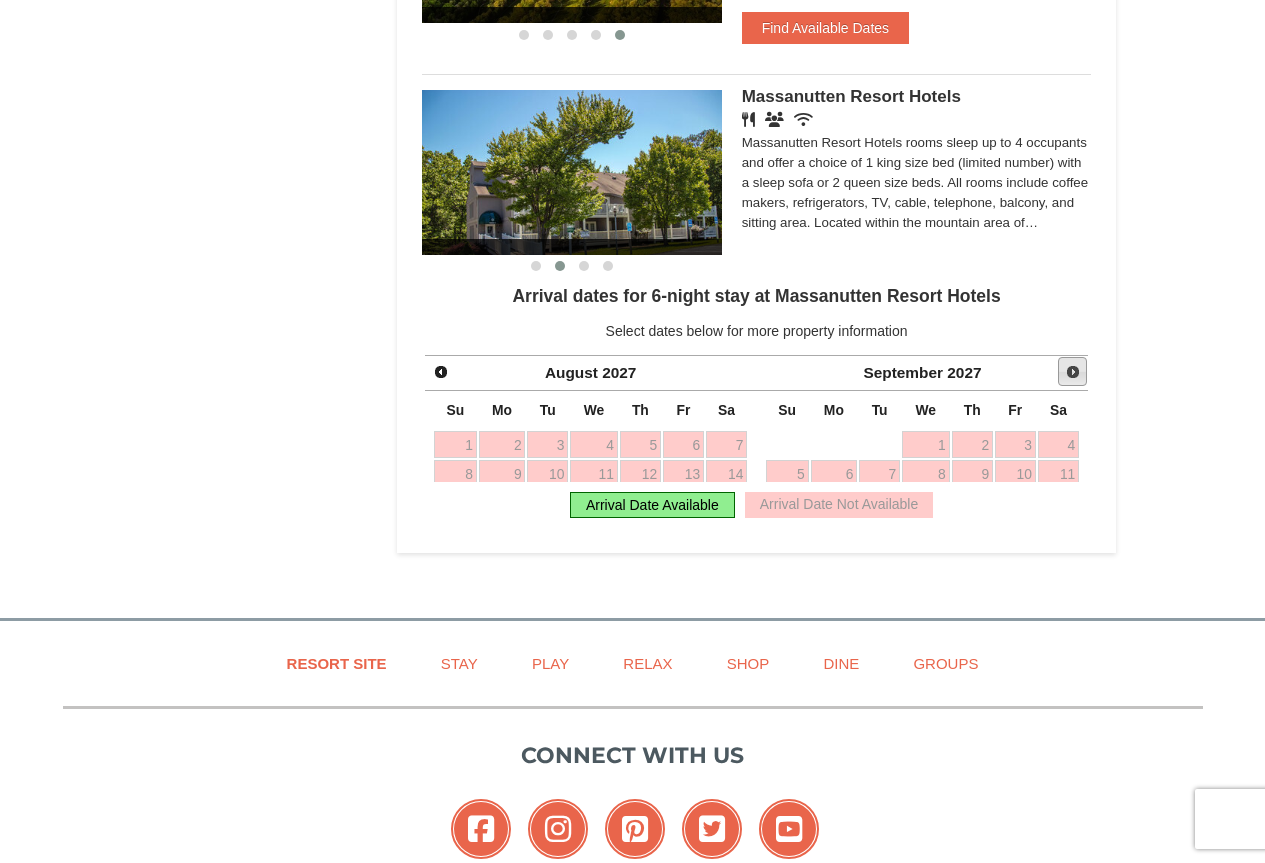 click on "Next" at bounding box center (1073, 372) 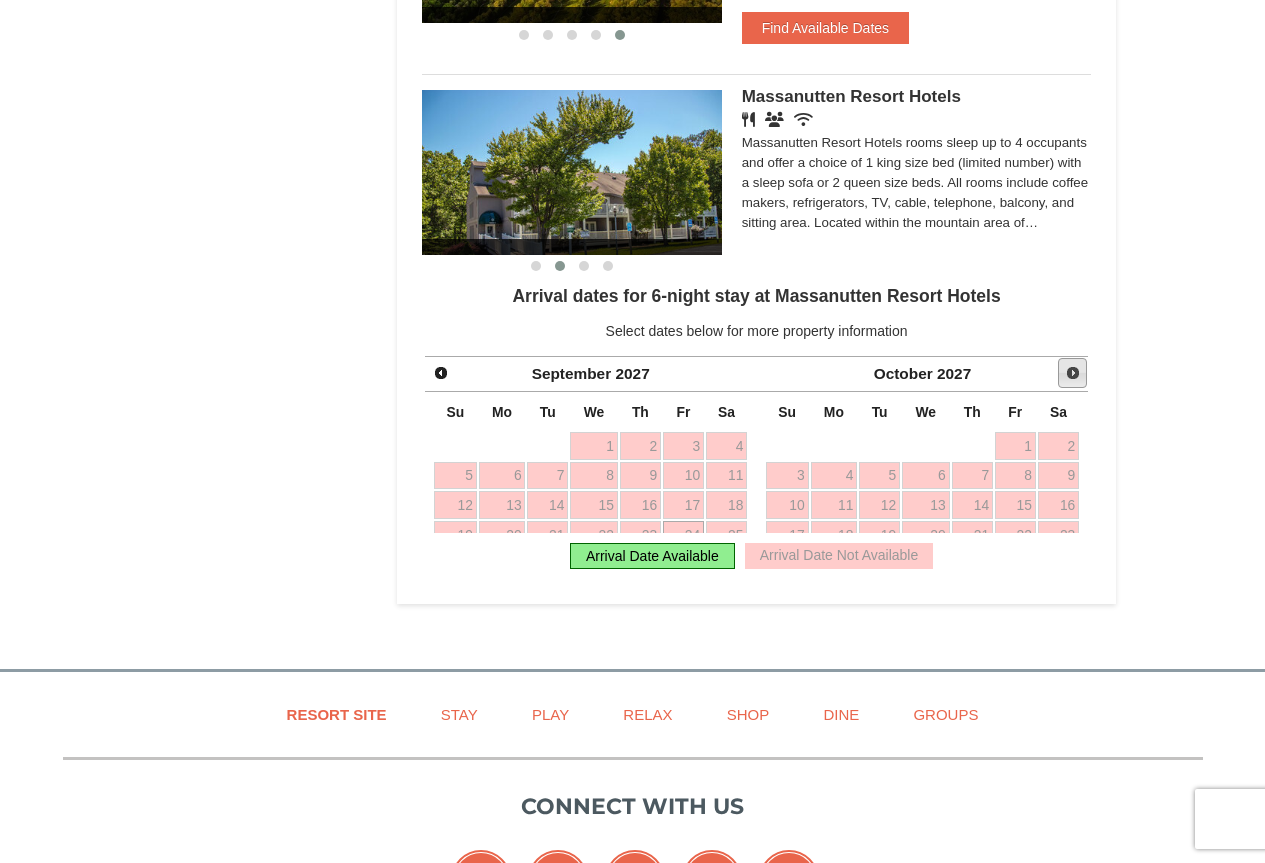 click on "Next" at bounding box center (1073, 373) 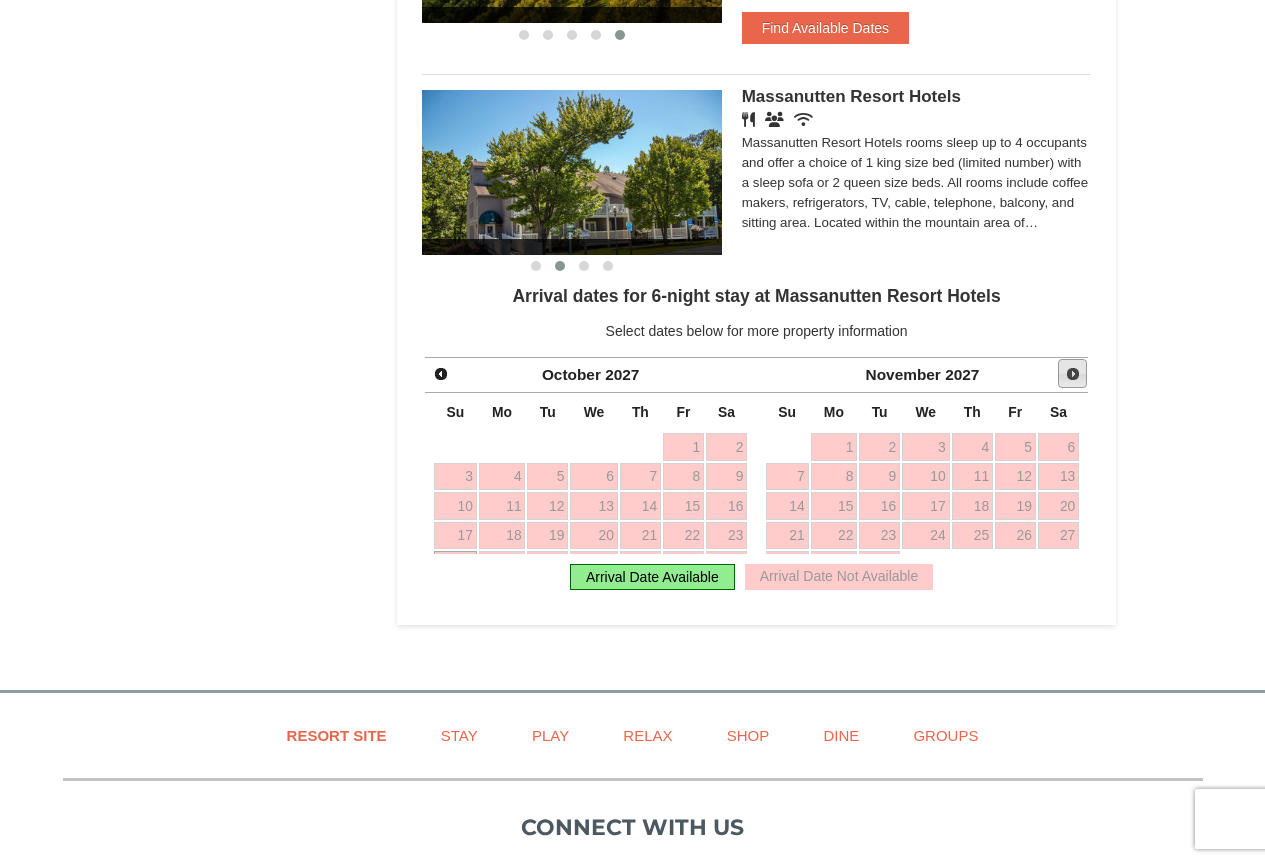 click on "Next" at bounding box center [1073, 374] 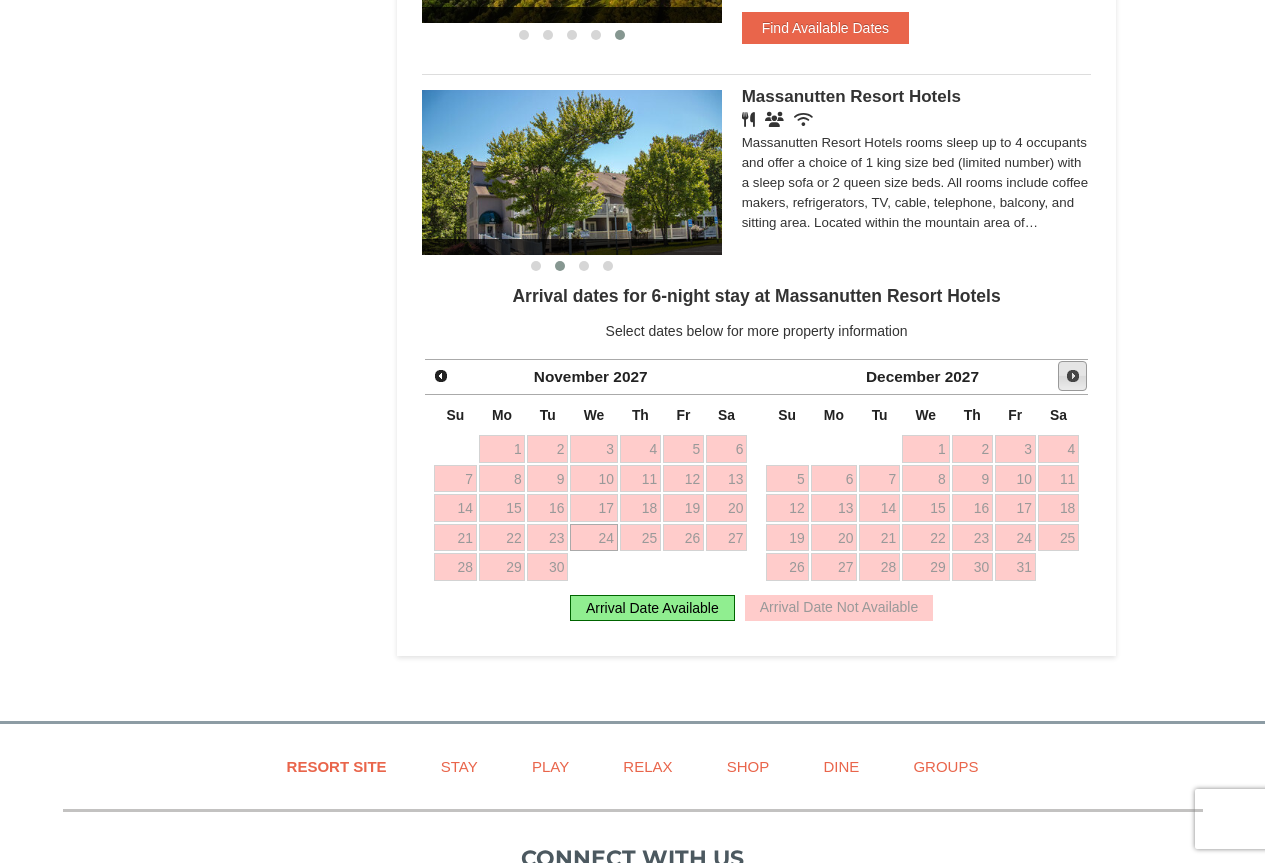 click on "Next" at bounding box center [1073, 376] 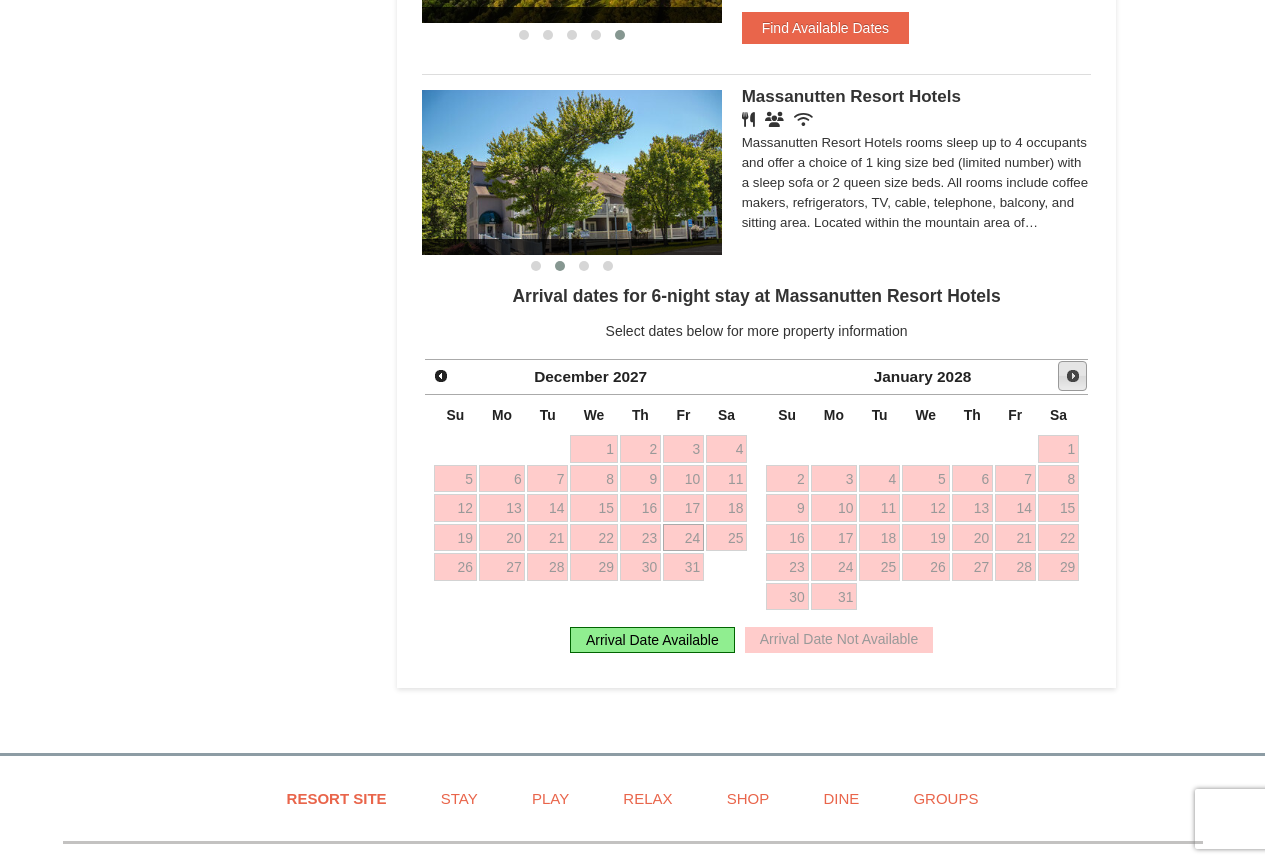 click on "Next" at bounding box center [1073, 376] 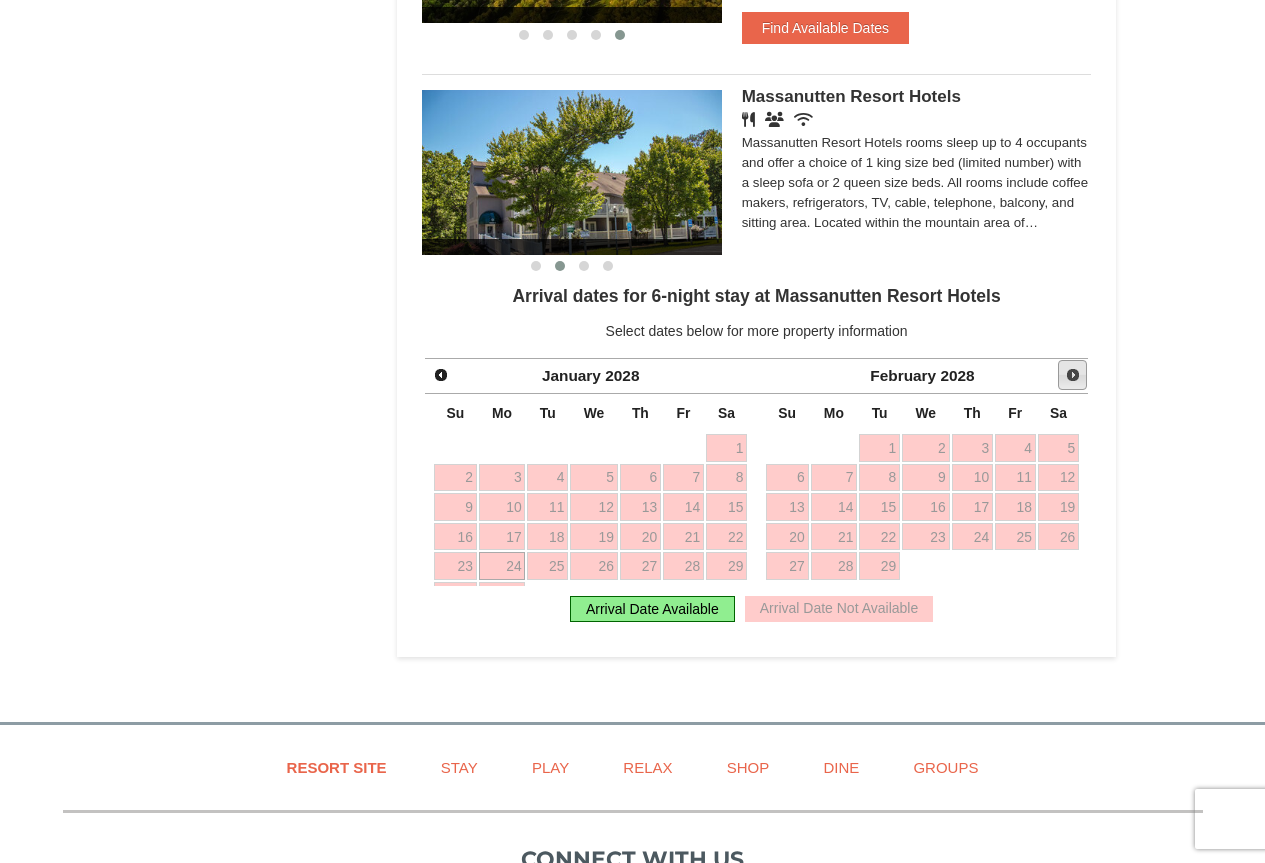 click on "Next" at bounding box center (1073, 375) 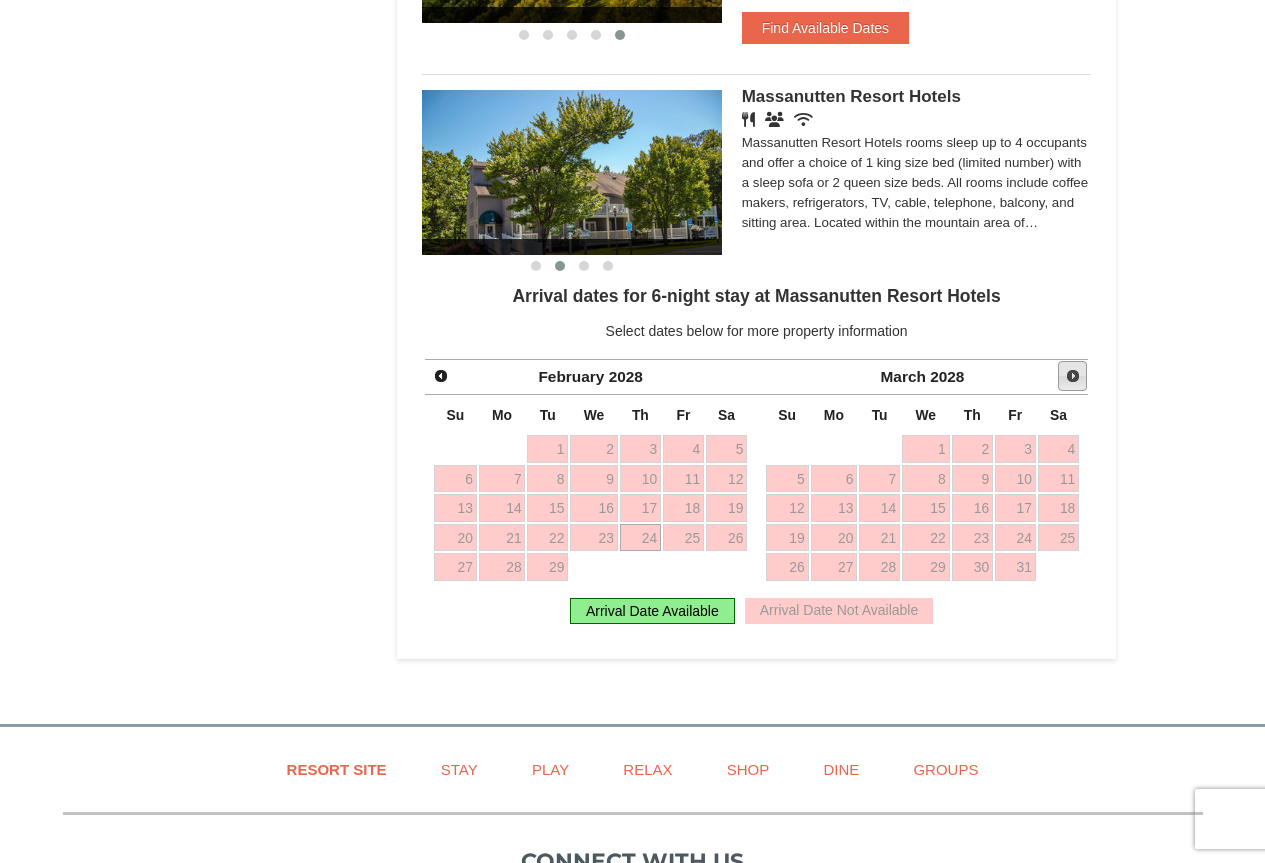 click on "Next" at bounding box center (1073, 376) 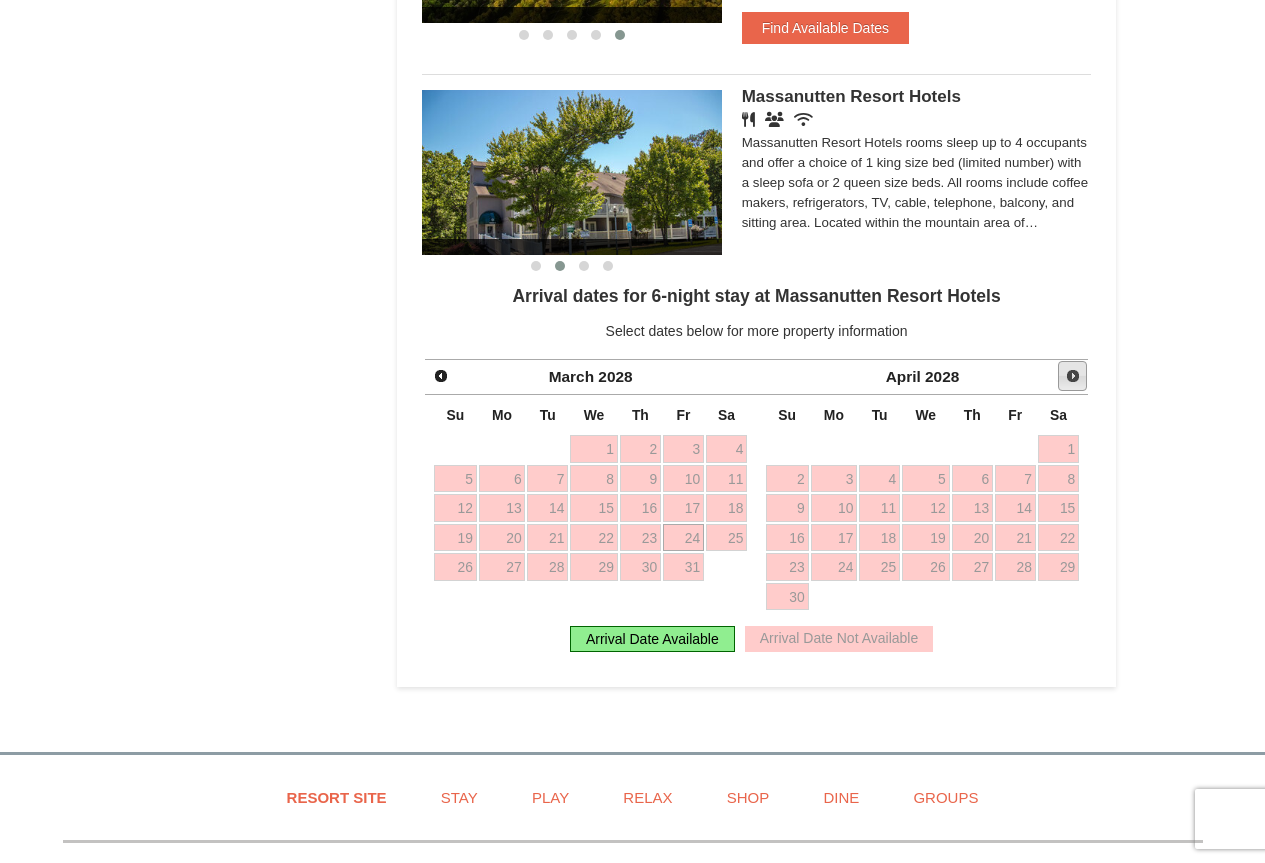 click on "Next" at bounding box center [1073, 376] 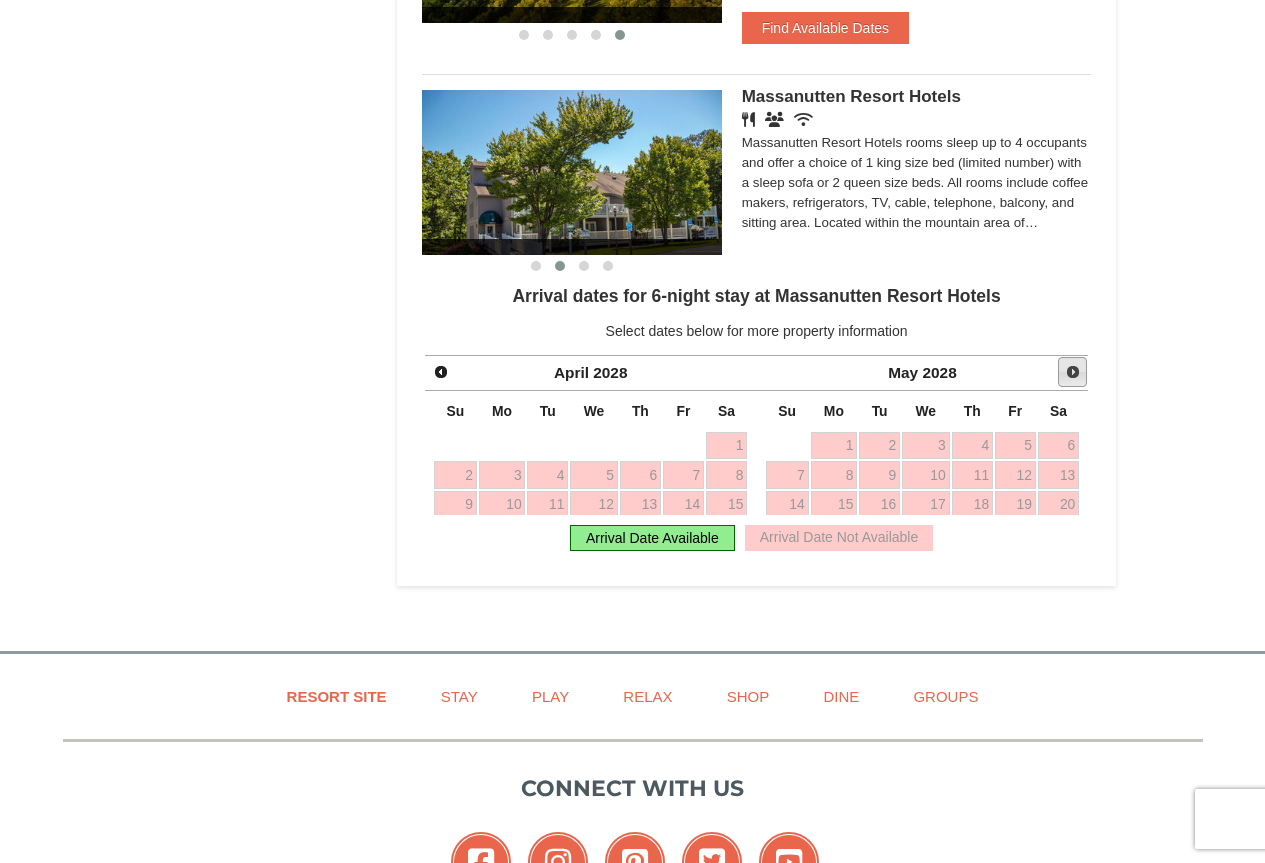 click on "Next" at bounding box center (1073, 372) 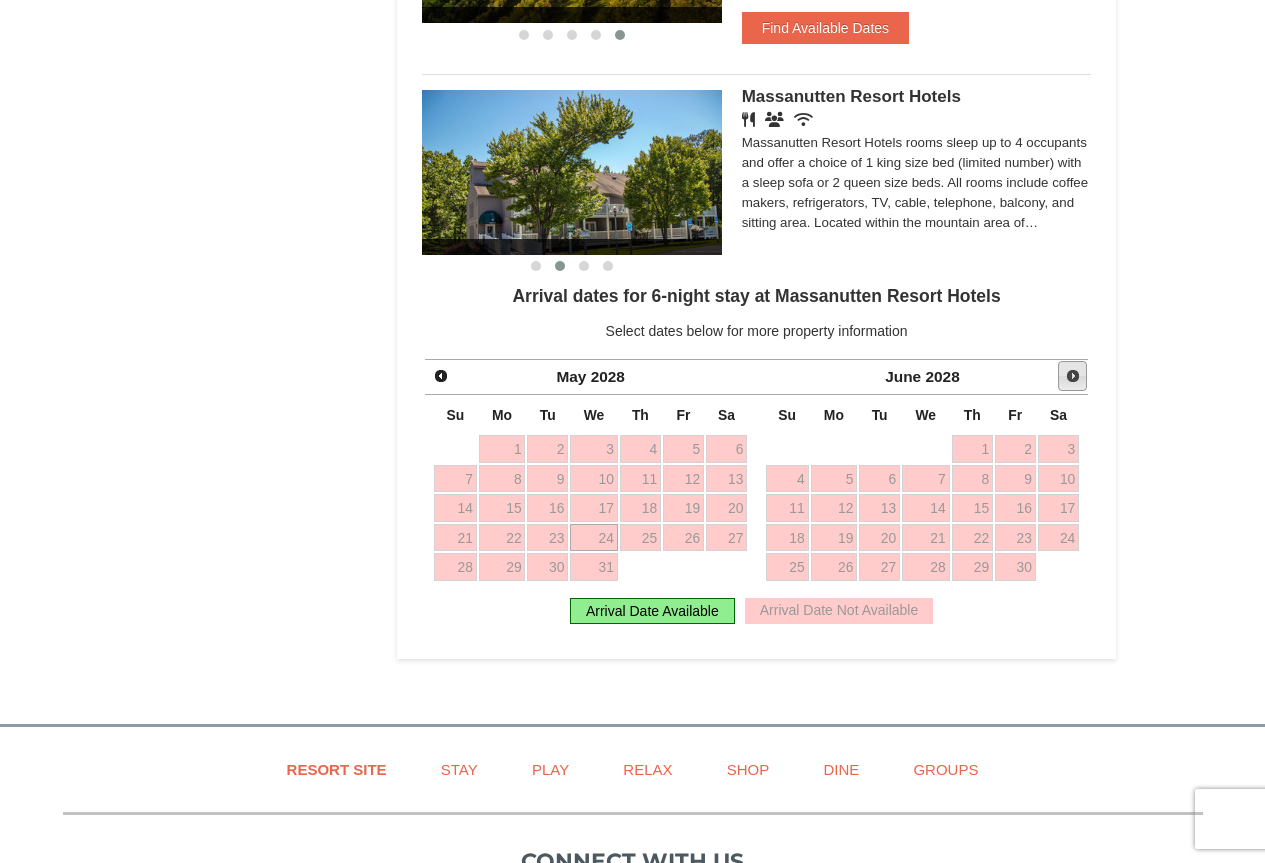 click on "Next" at bounding box center (1073, 376) 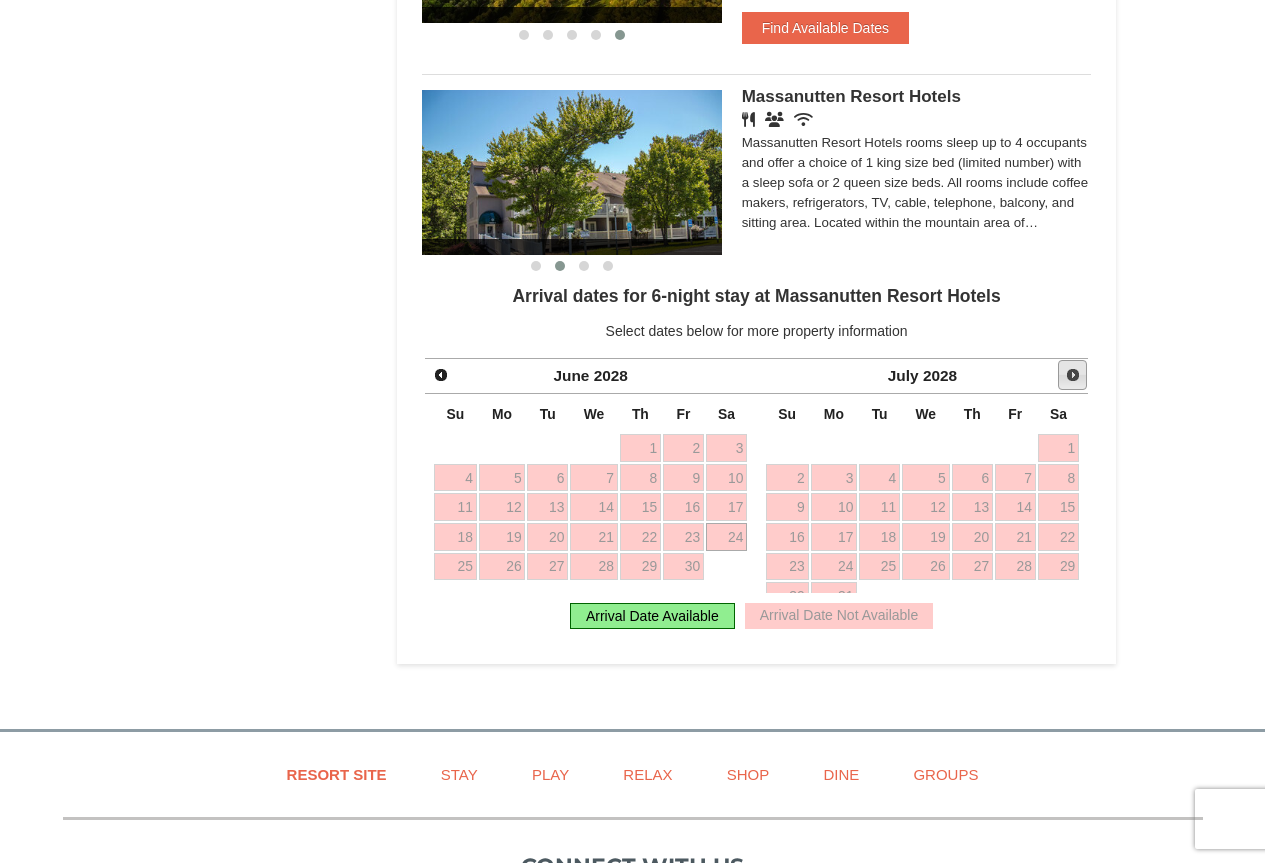 click on "Next" at bounding box center (1073, 375) 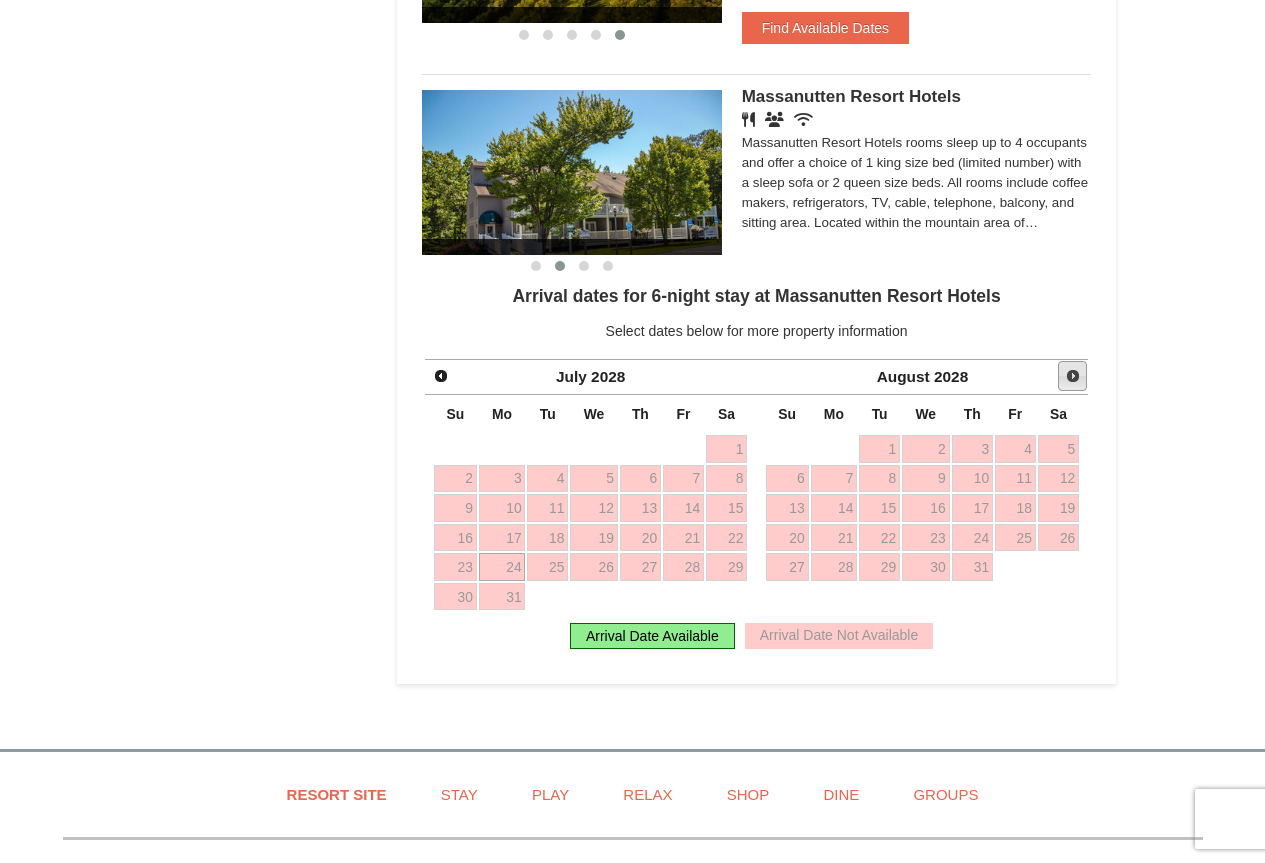 click on "Next" at bounding box center [1073, 376] 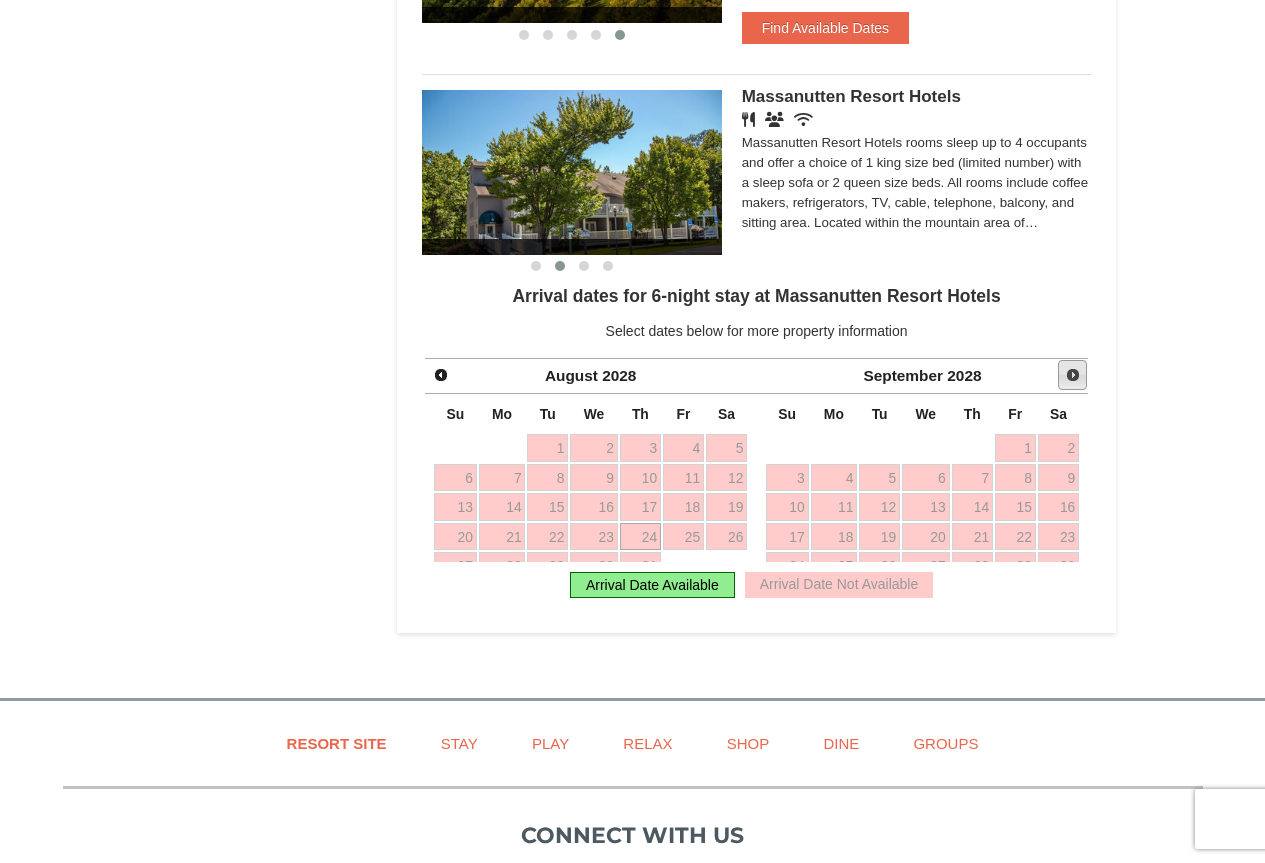 click on "Next" at bounding box center [1073, 375] 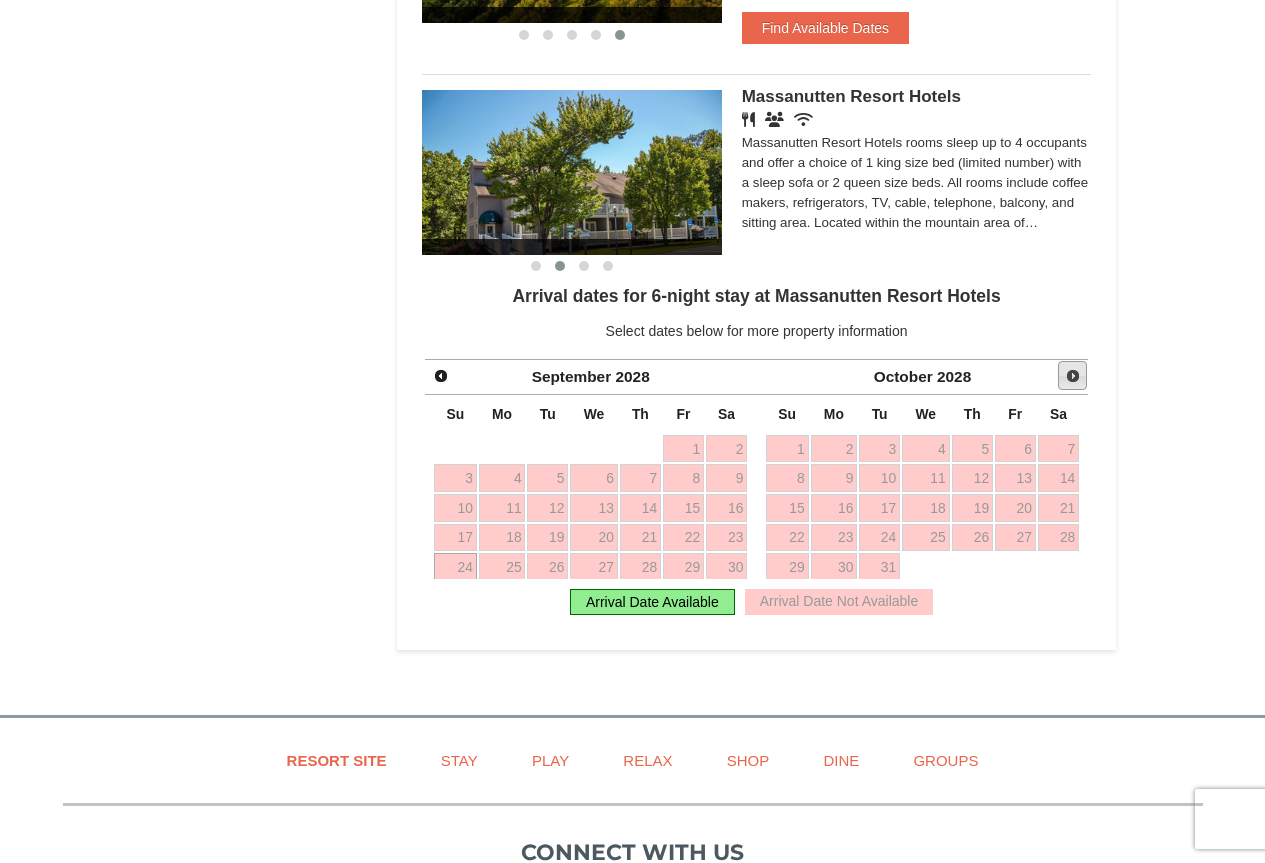 click on "Next" at bounding box center (1073, 376) 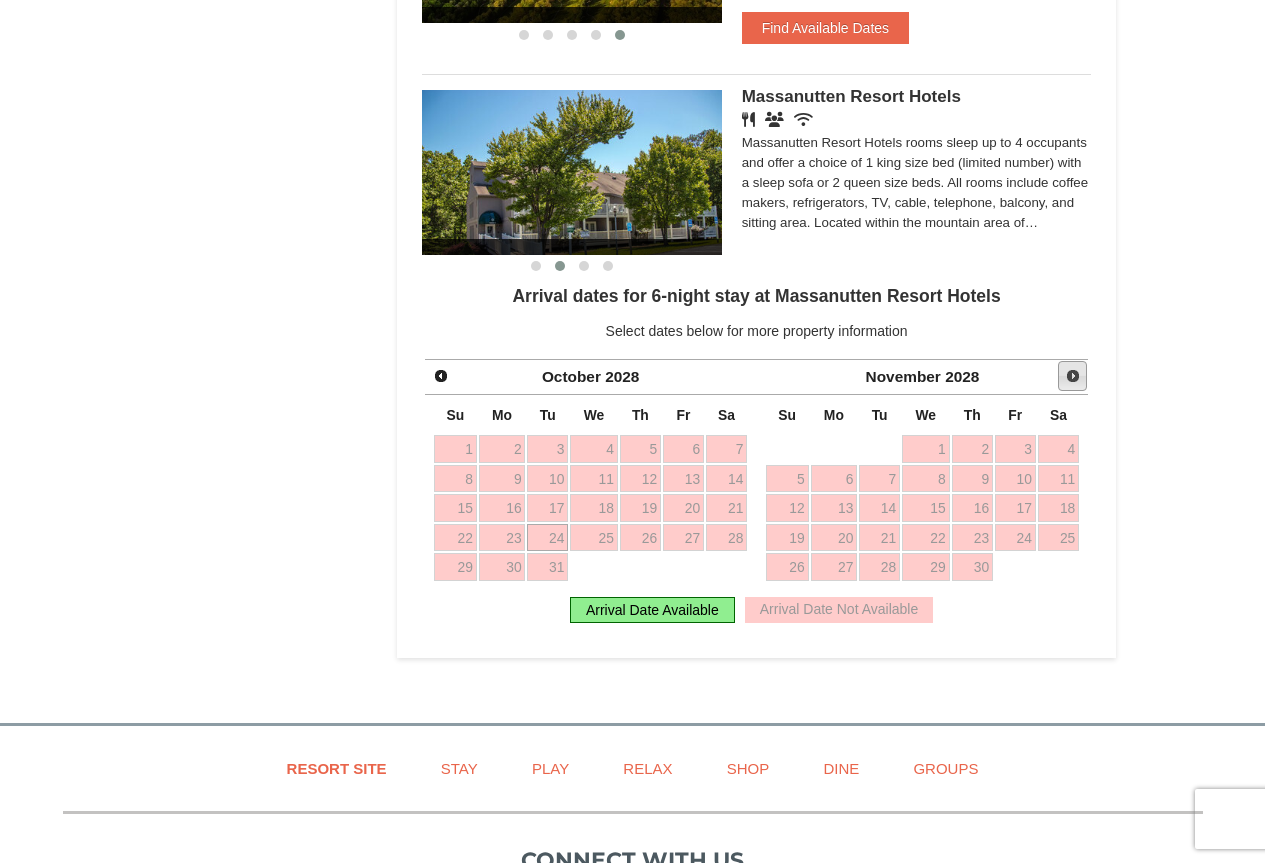 click on "Next" at bounding box center (1073, 376) 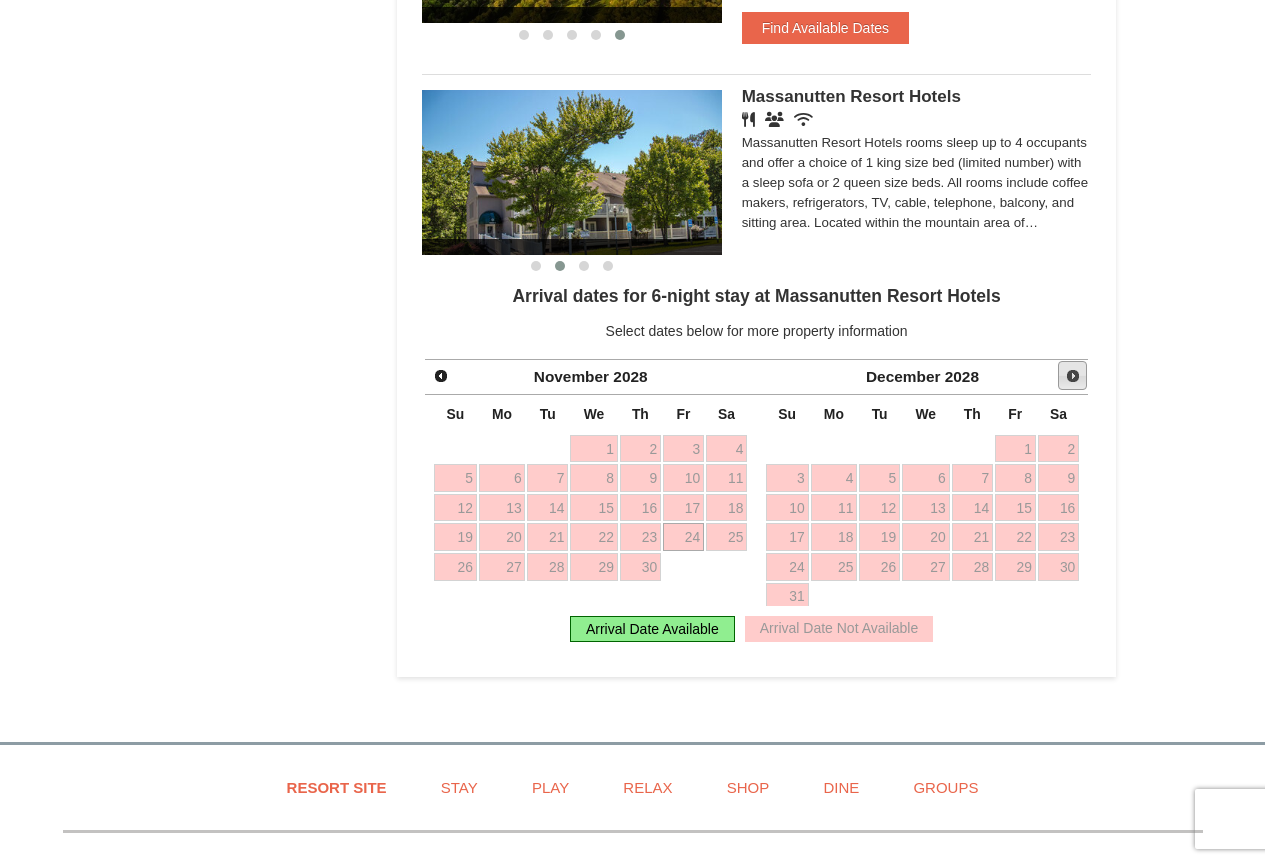 click on "Next" at bounding box center (1073, 376) 